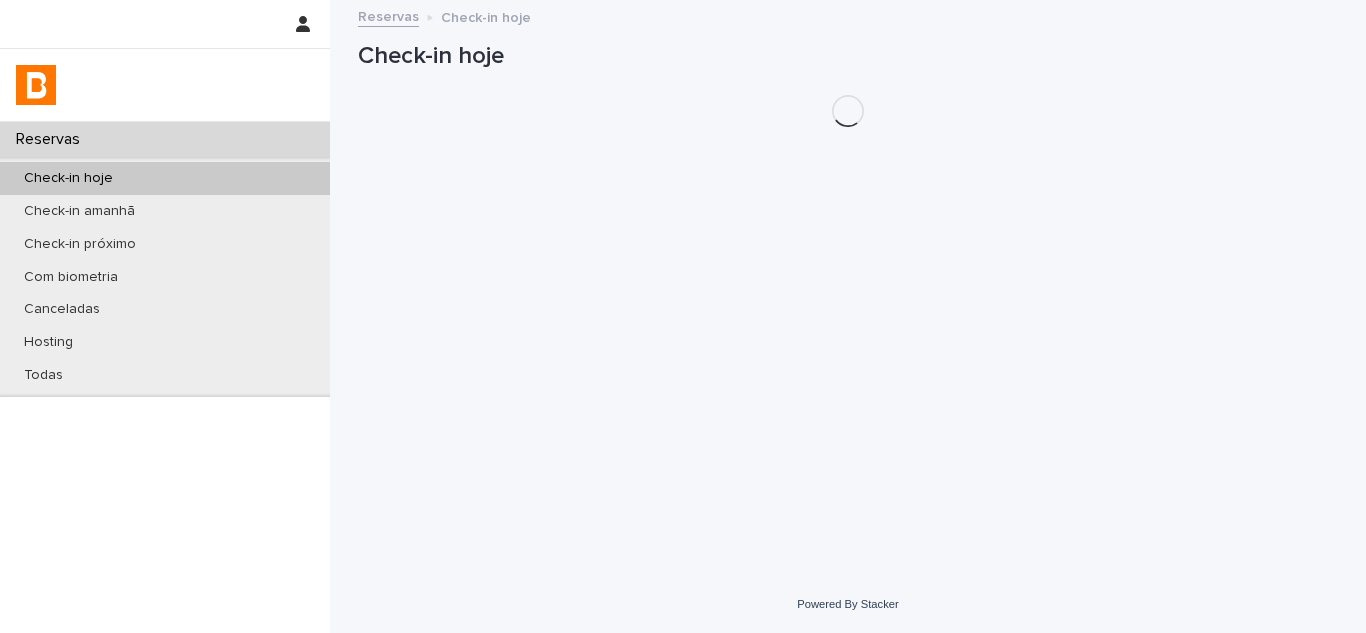 scroll, scrollTop: 0, scrollLeft: 0, axis: both 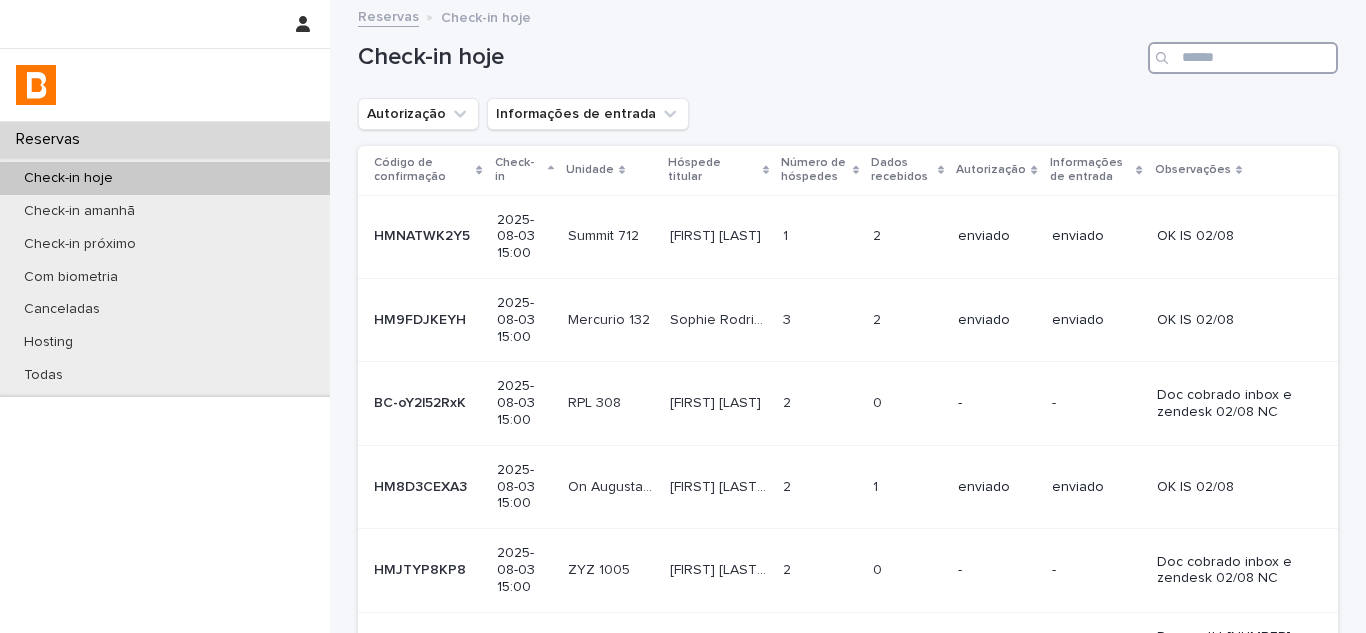 click at bounding box center [1243, 58] 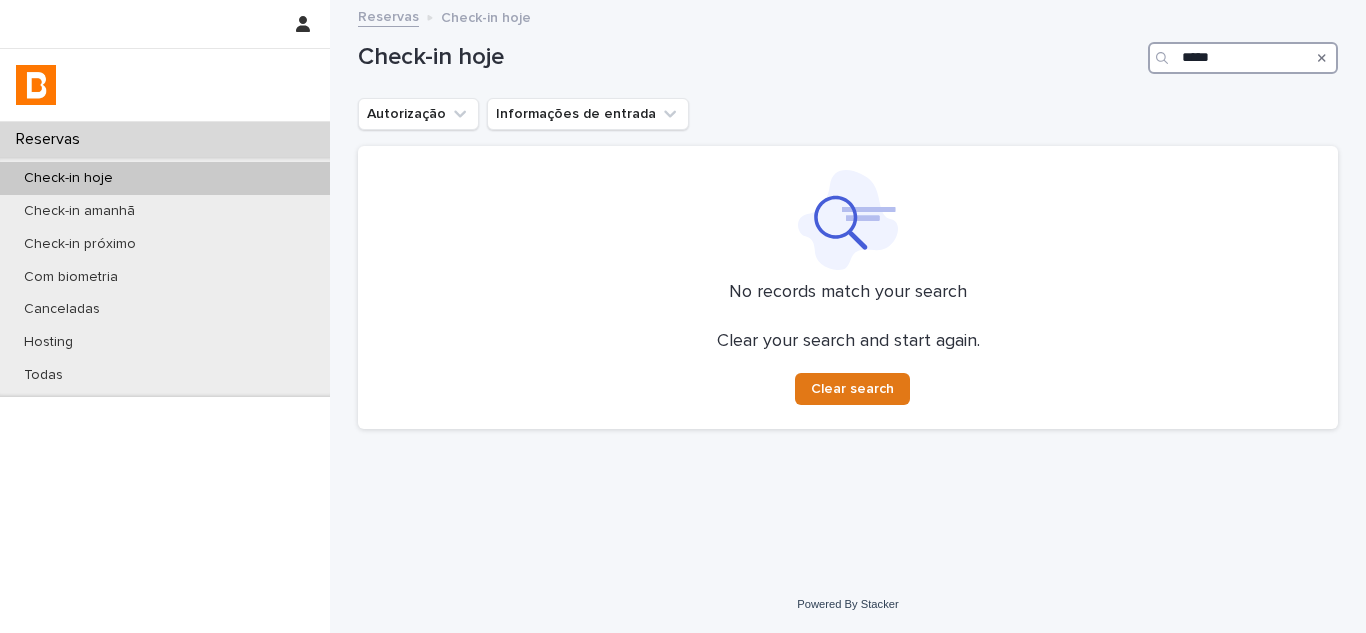 type on "*****" 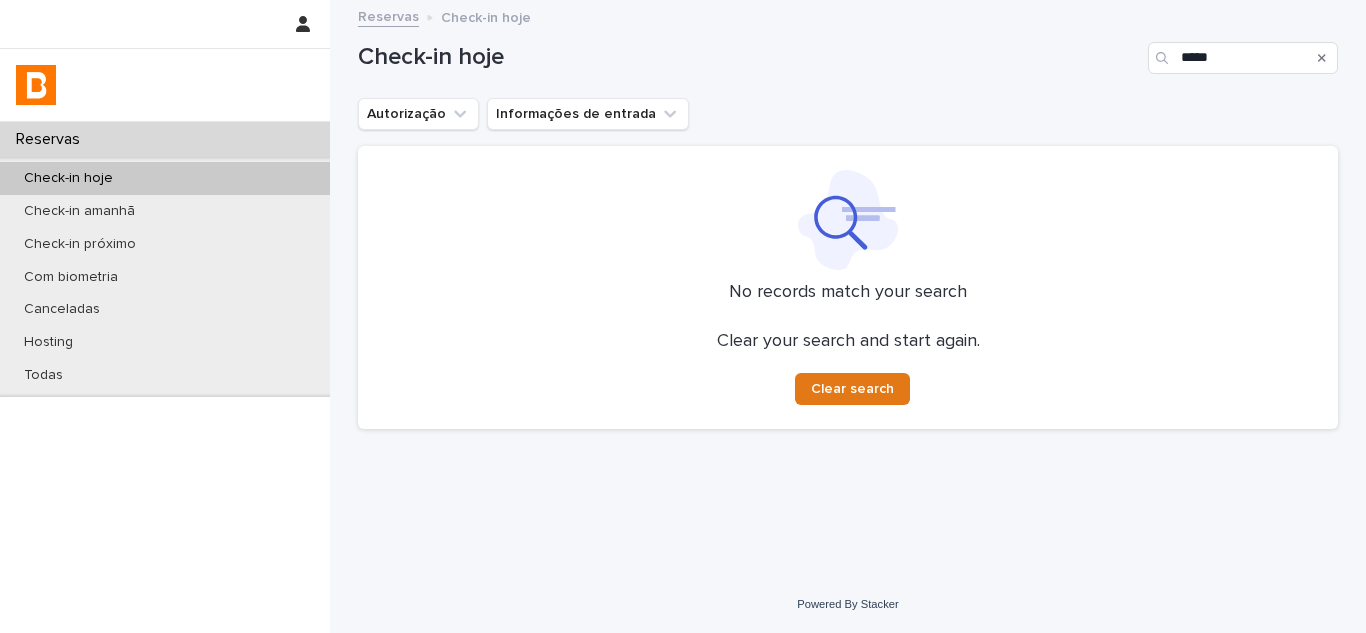 click 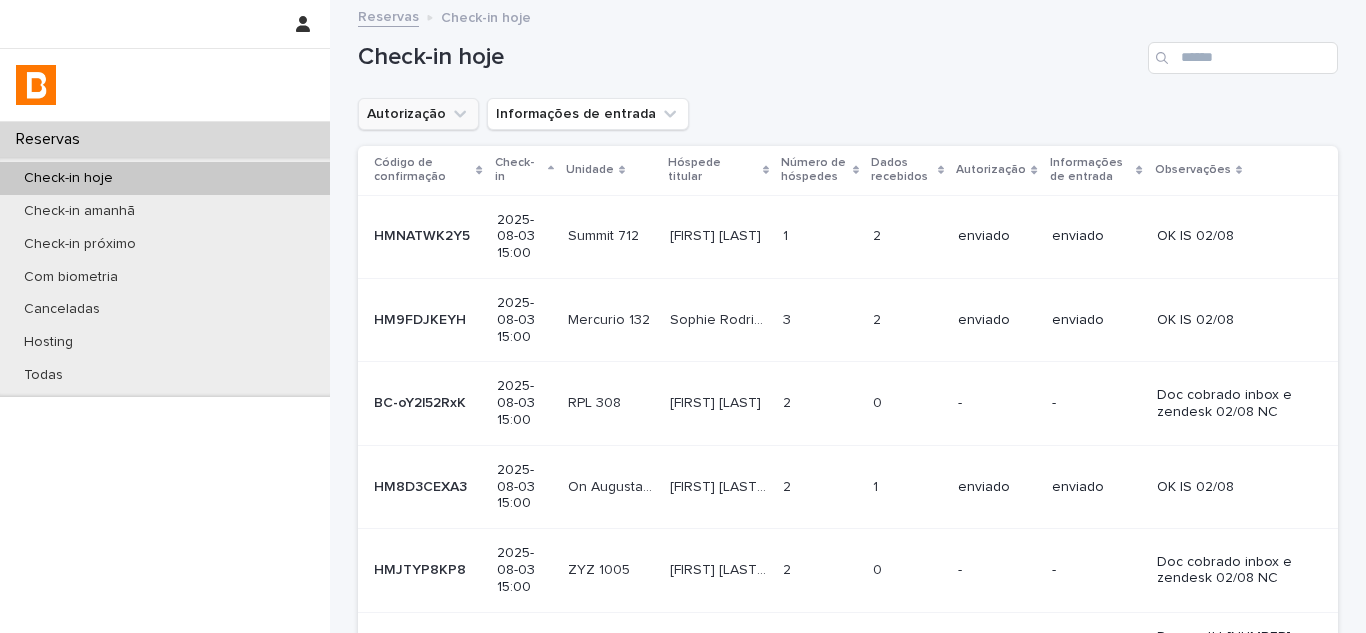 click 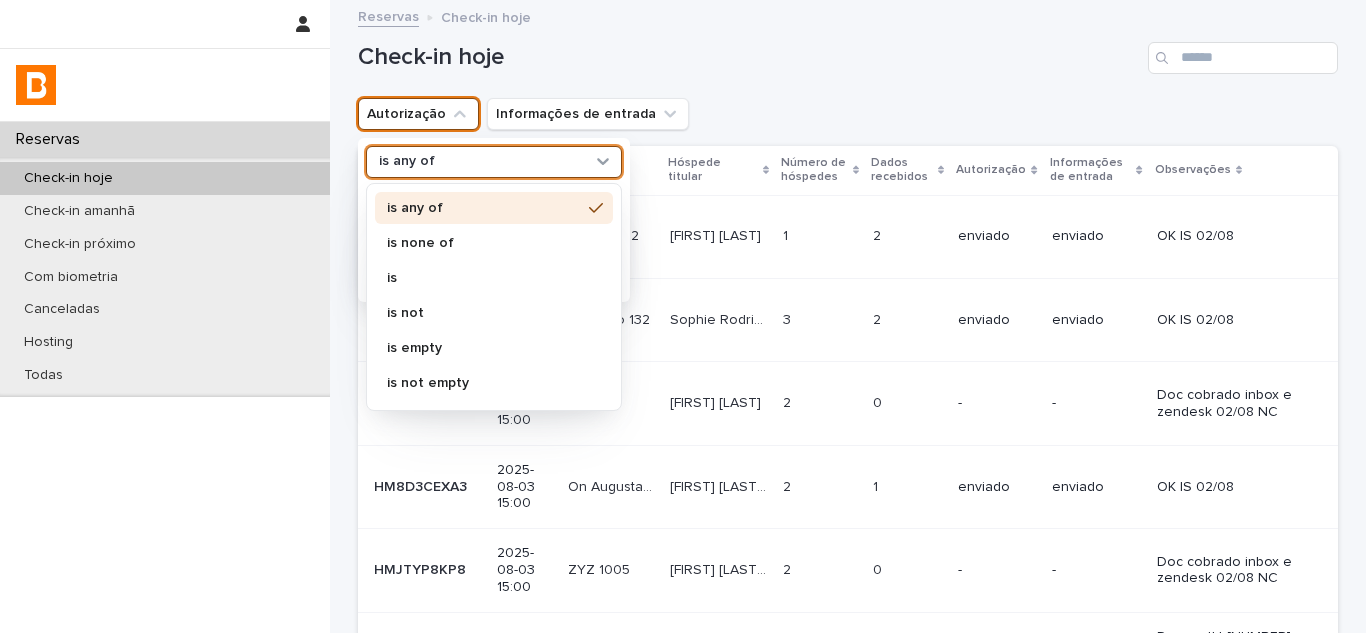 click on "is any of" at bounding box center [481, 161] 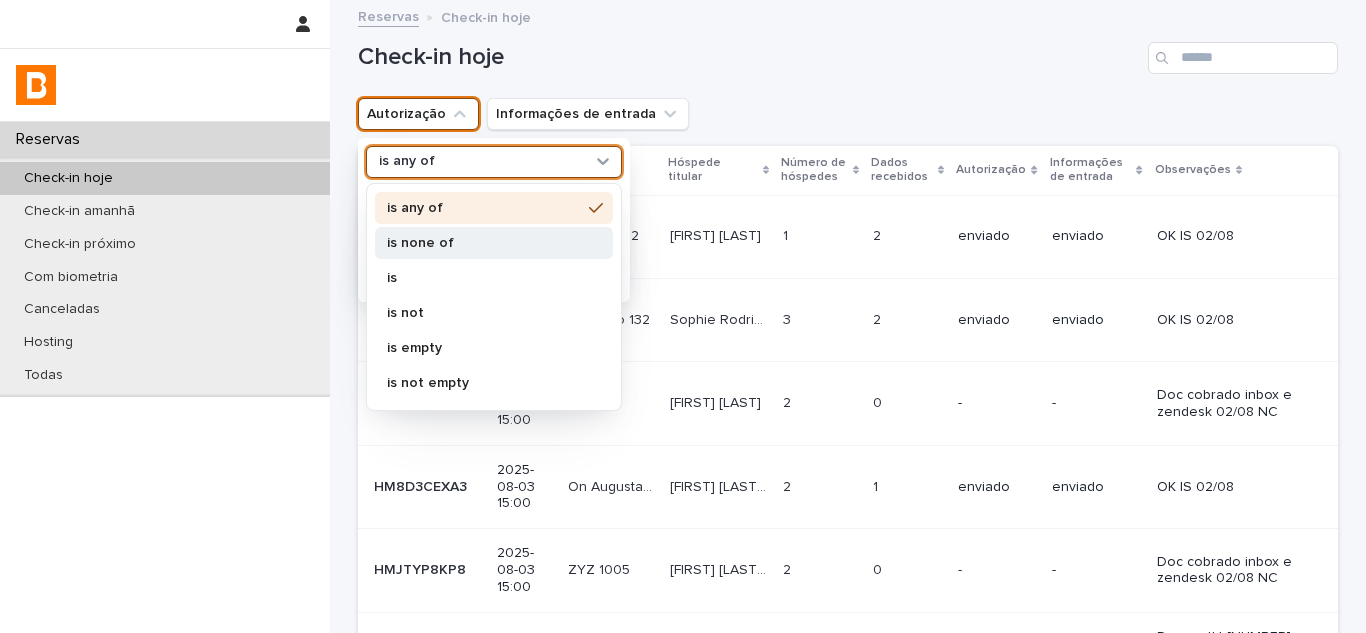 click on "is none of" at bounding box center [484, 243] 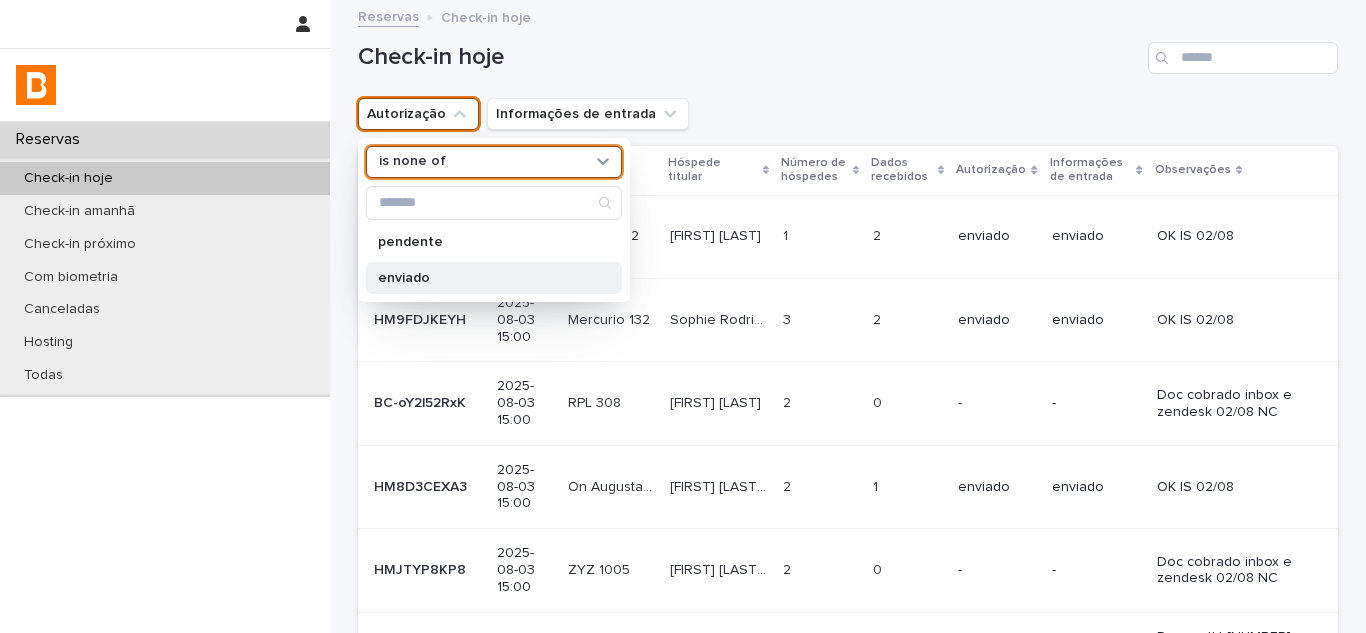 click on "enviado" at bounding box center (484, 278) 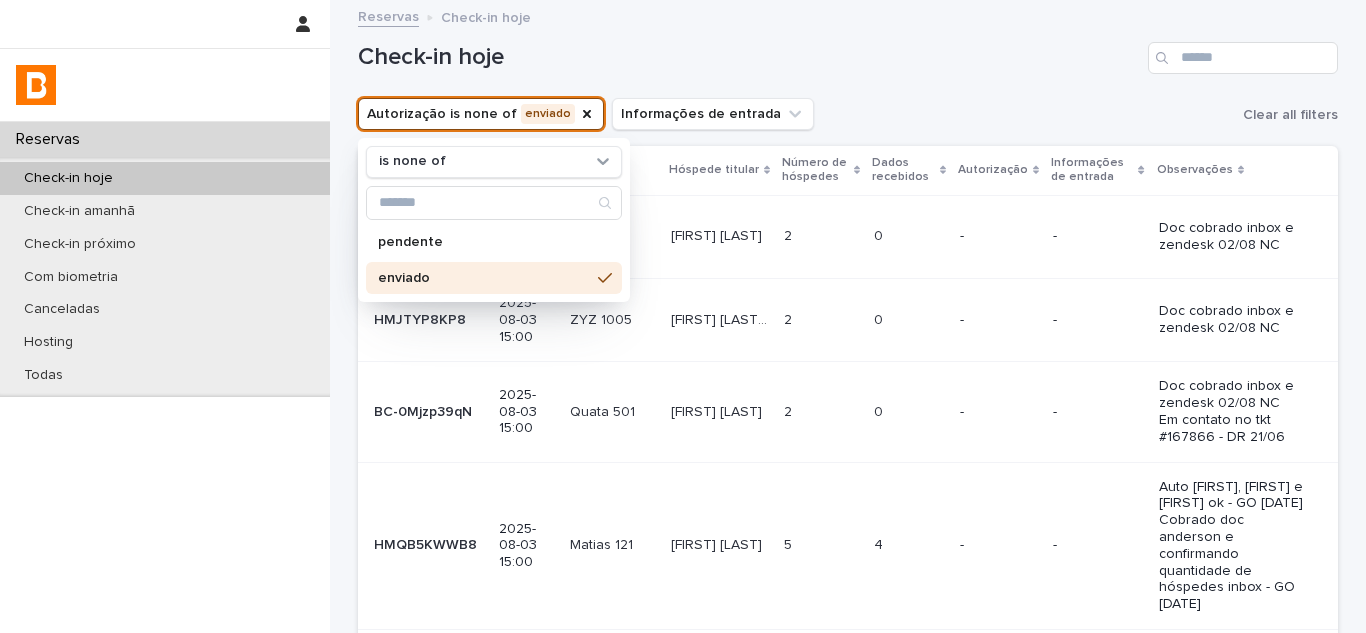 click on "Autorização is none of enviado is none of pendente enviado Informações de entrada Clear all filters" at bounding box center (848, 114) 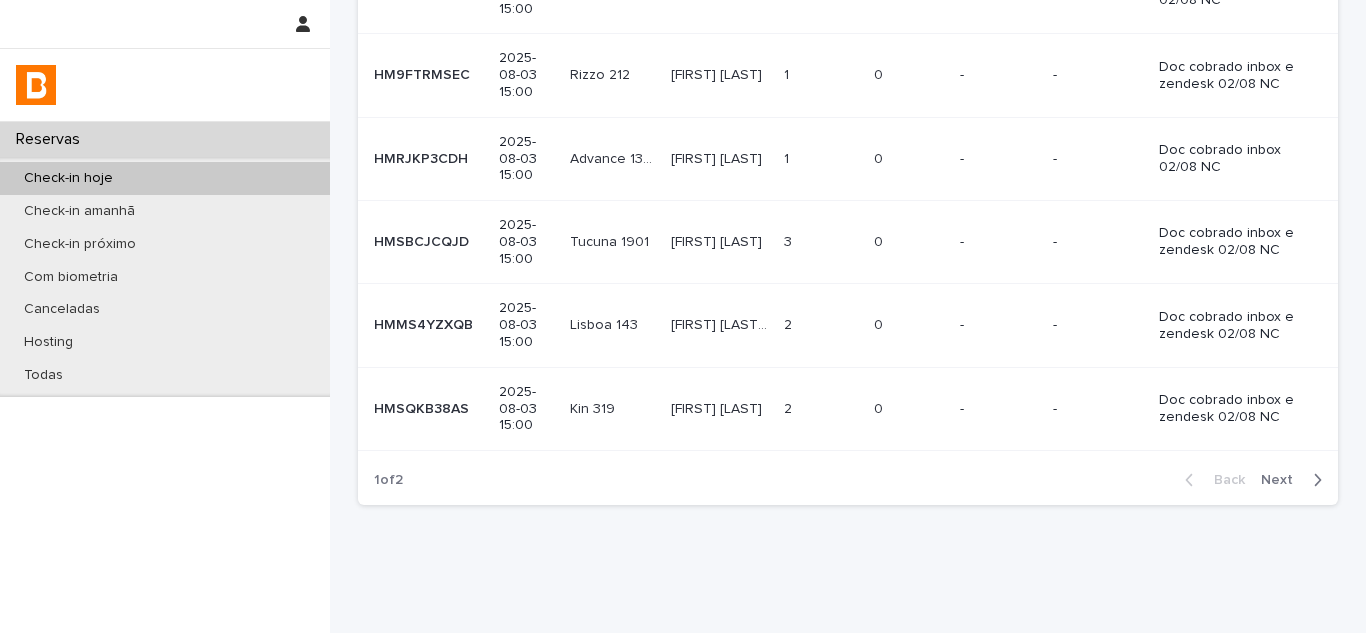 scroll, scrollTop: 707, scrollLeft: 0, axis: vertical 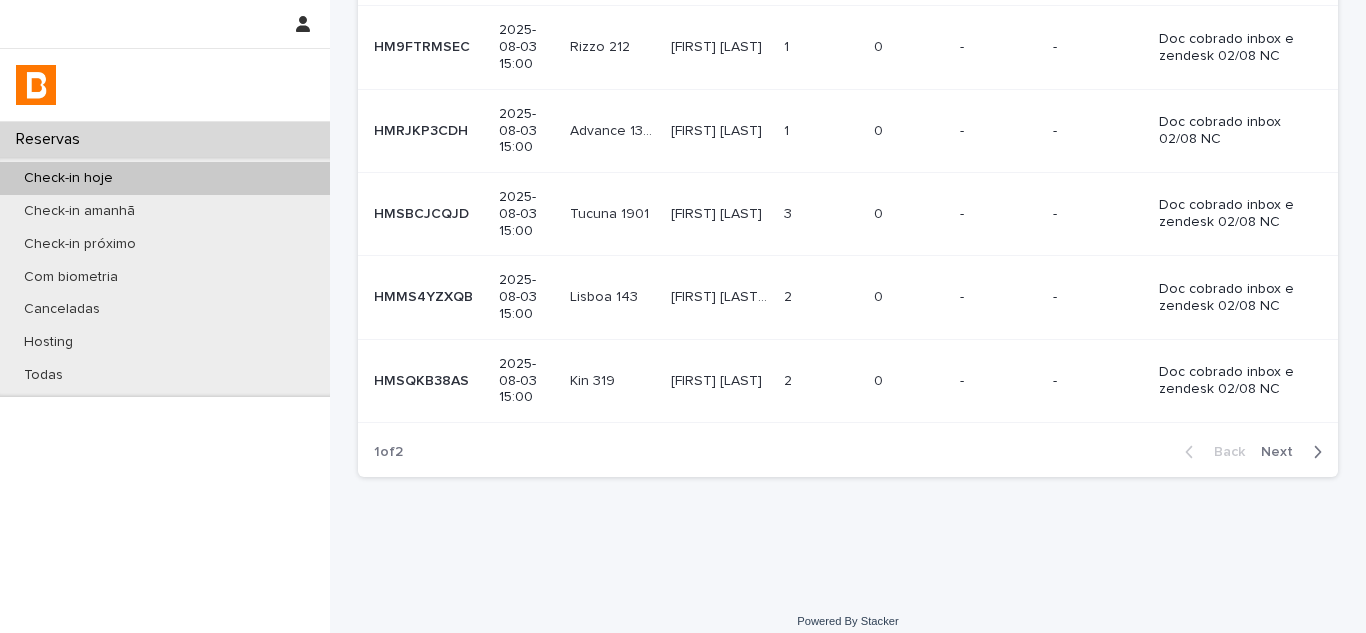 click on "Next" at bounding box center (1283, 452) 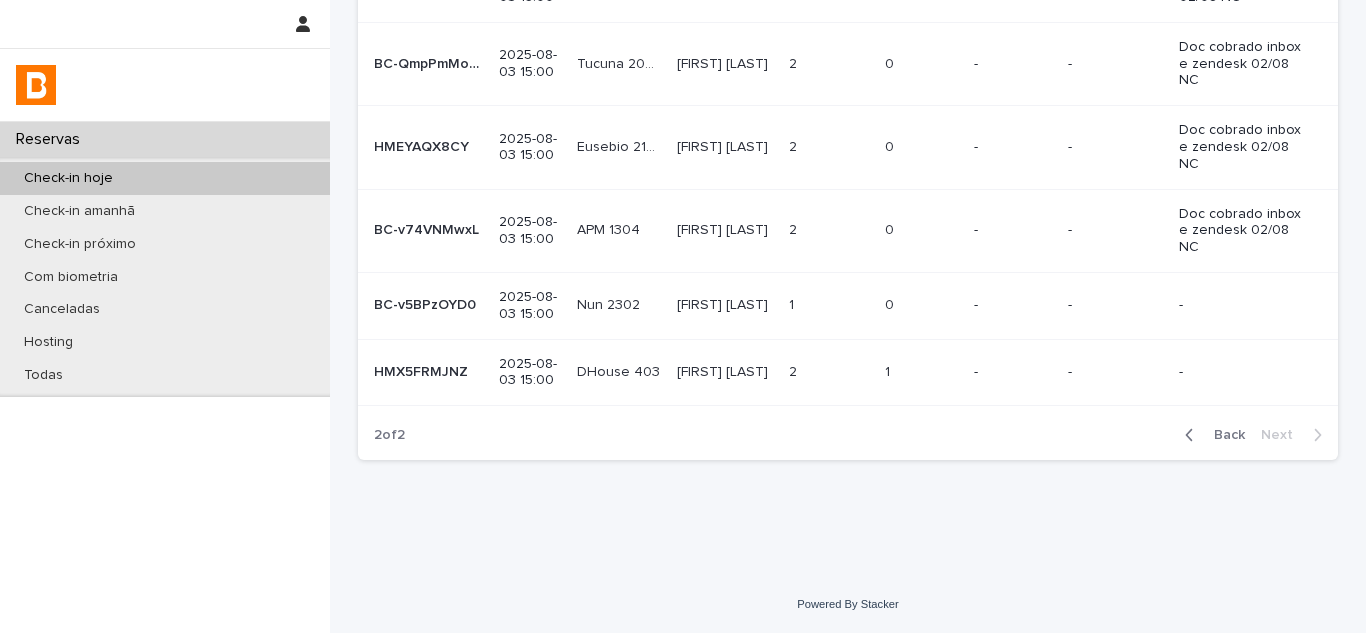 scroll, scrollTop: 489, scrollLeft: 0, axis: vertical 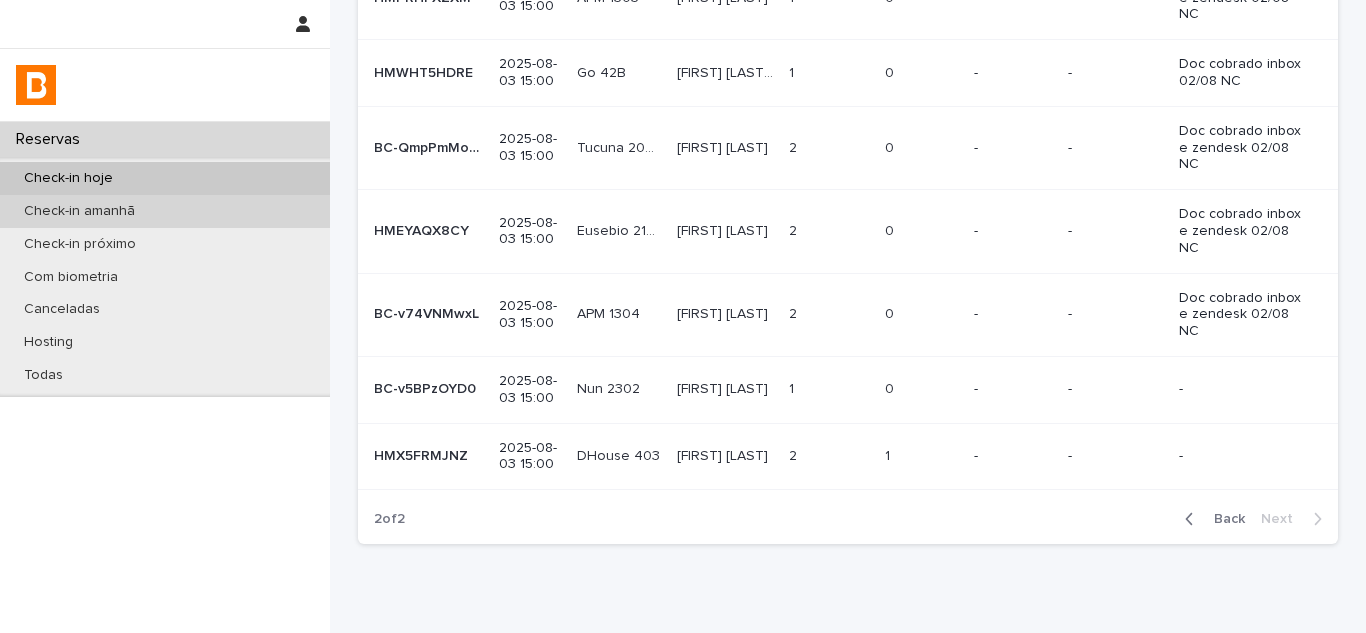 click on "Check-in amanhã" at bounding box center (165, 211) 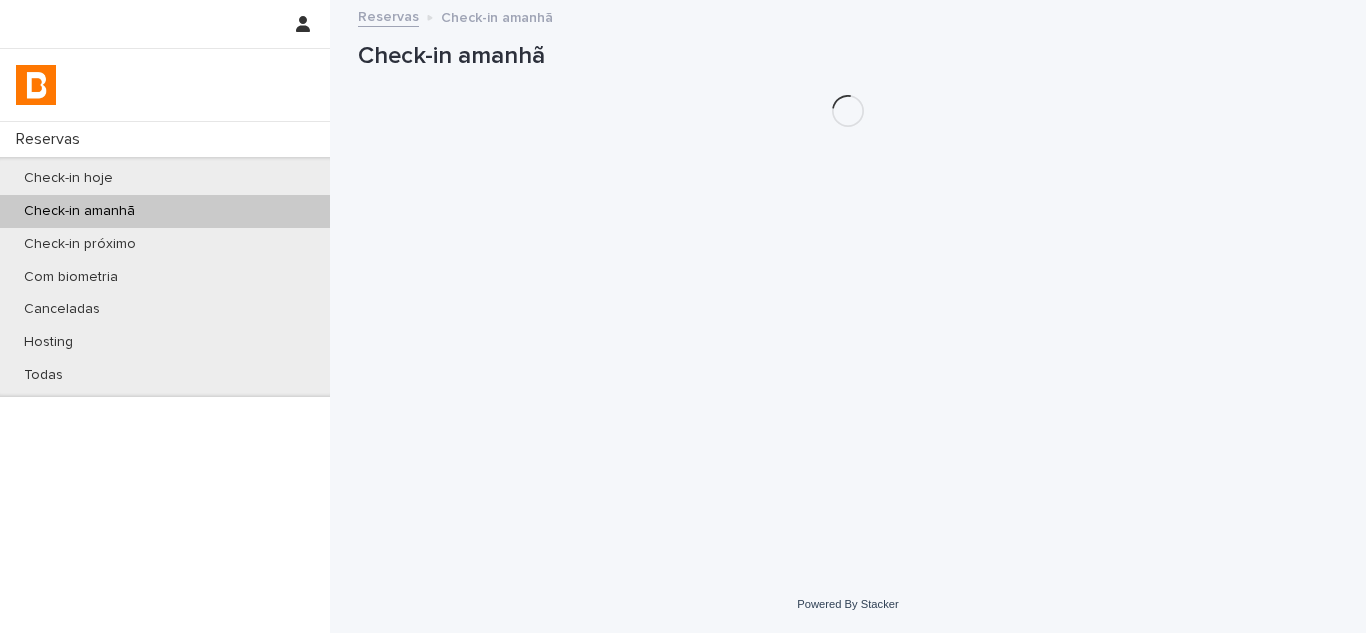 scroll, scrollTop: 0, scrollLeft: 0, axis: both 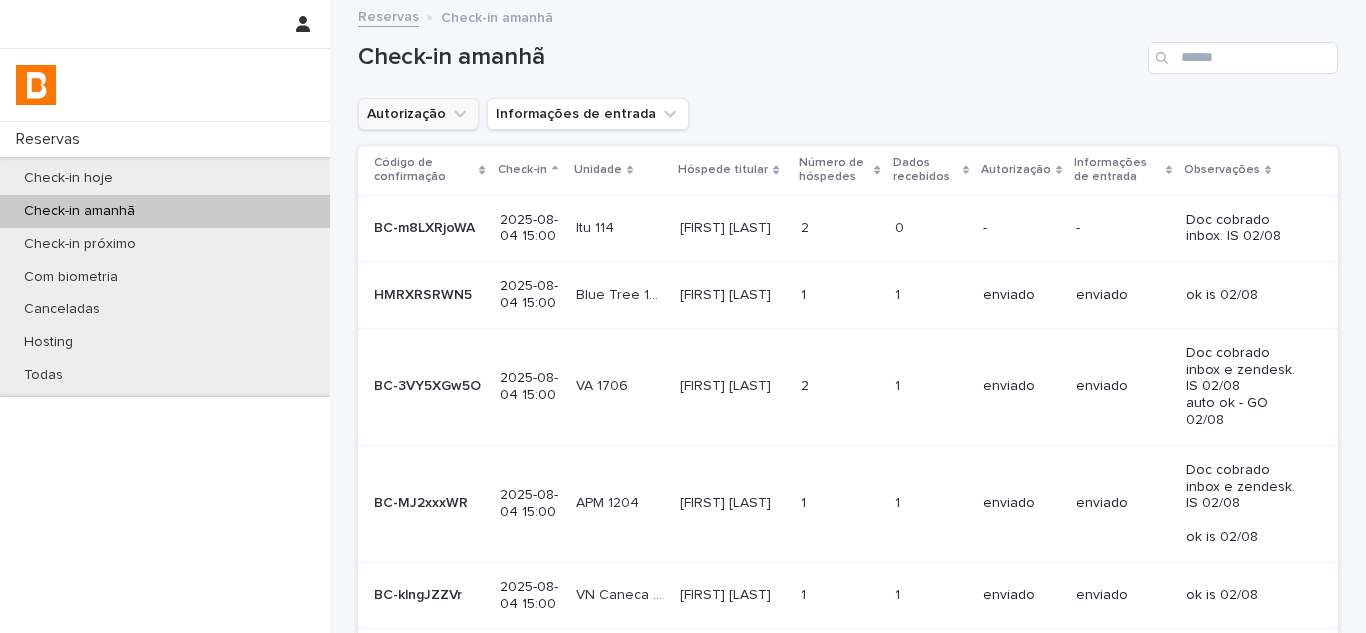 click 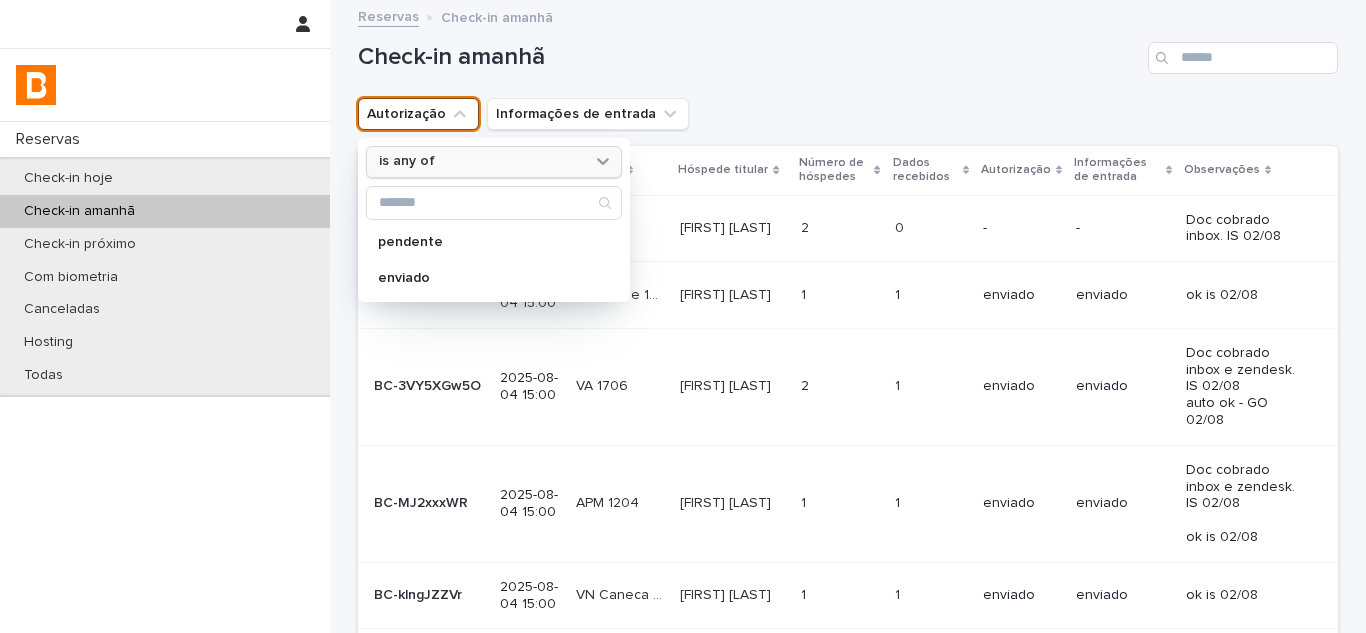 click on "is any of" at bounding box center [481, 161] 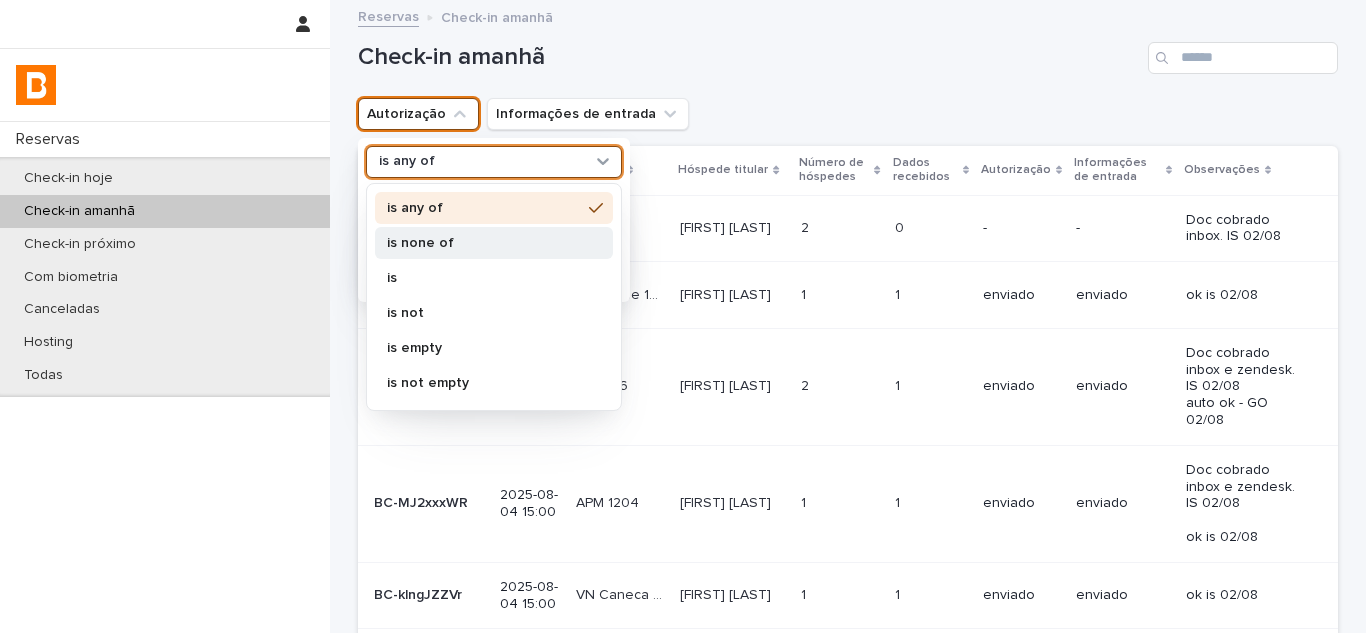 click on "is none of" at bounding box center [484, 243] 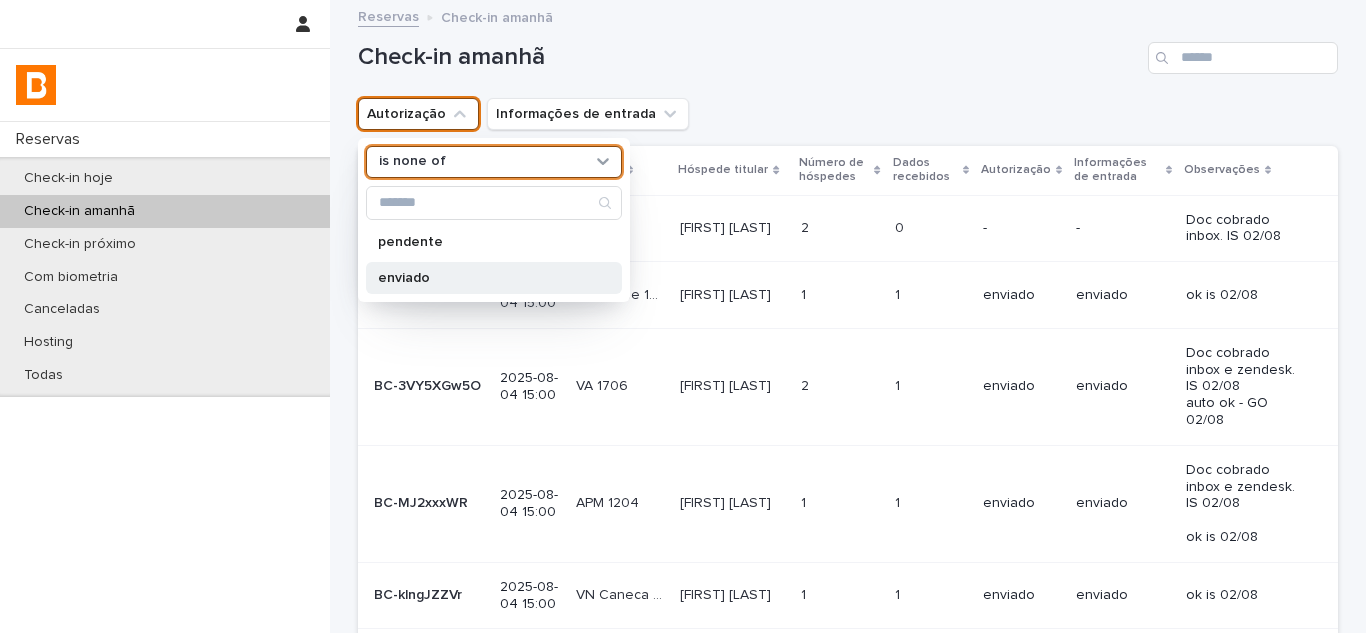 click on "enviado" at bounding box center [484, 278] 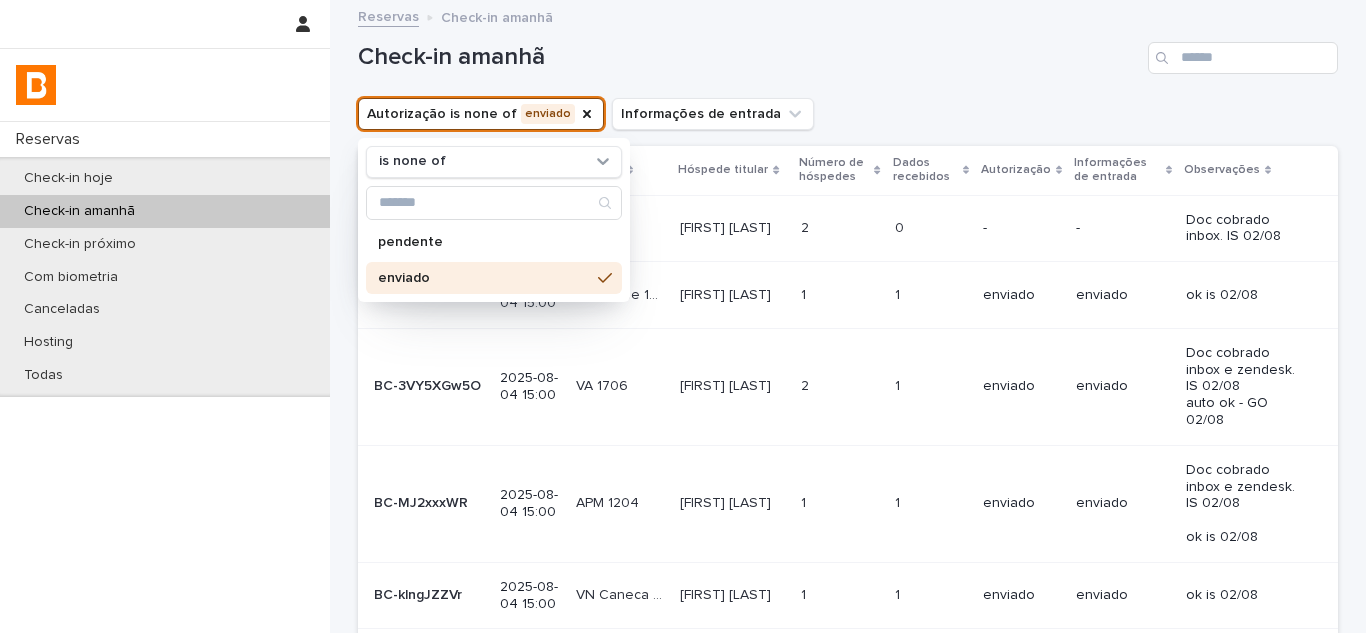 click on "Check-in amanhã" at bounding box center [848, 50] 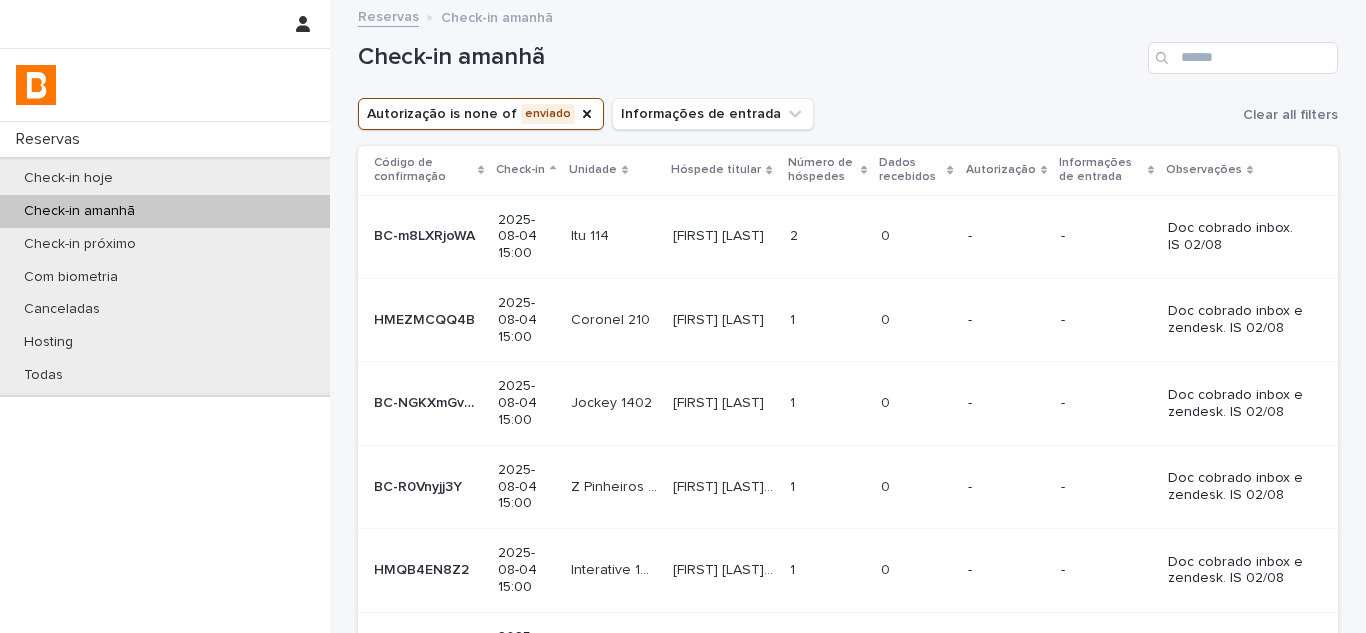 click on "Dados recebidos" at bounding box center [911, 170] 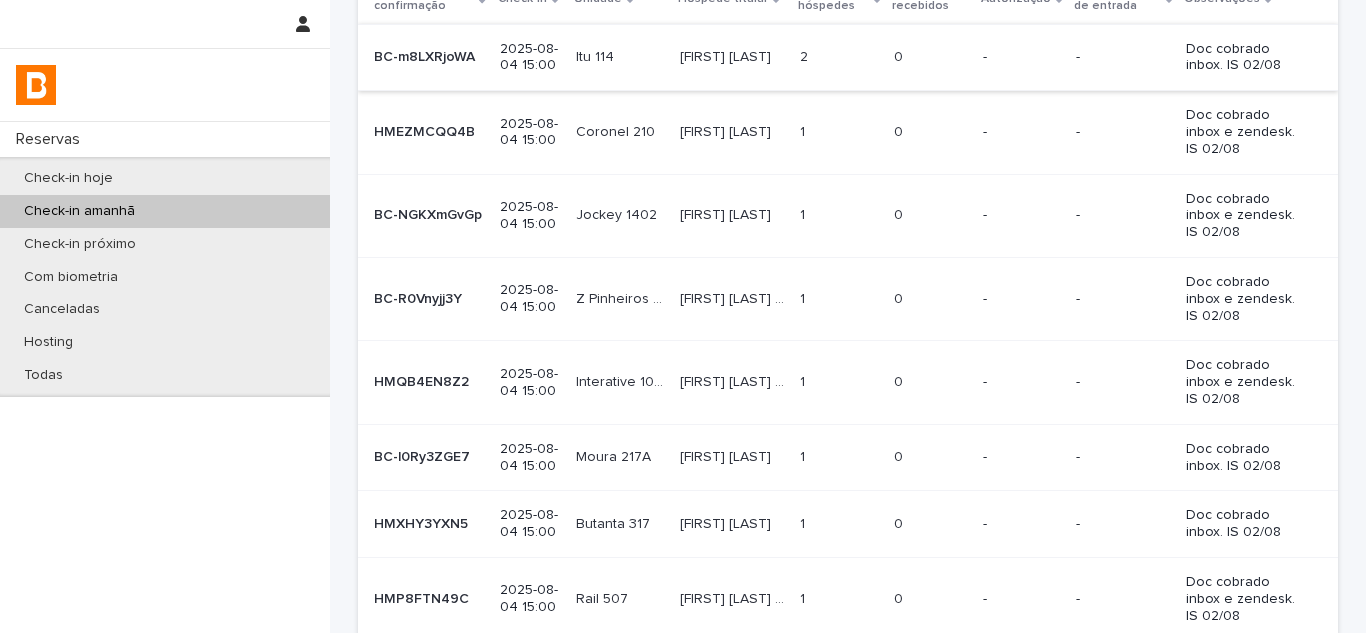 scroll, scrollTop: 573, scrollLeft: 0, axis: vertical 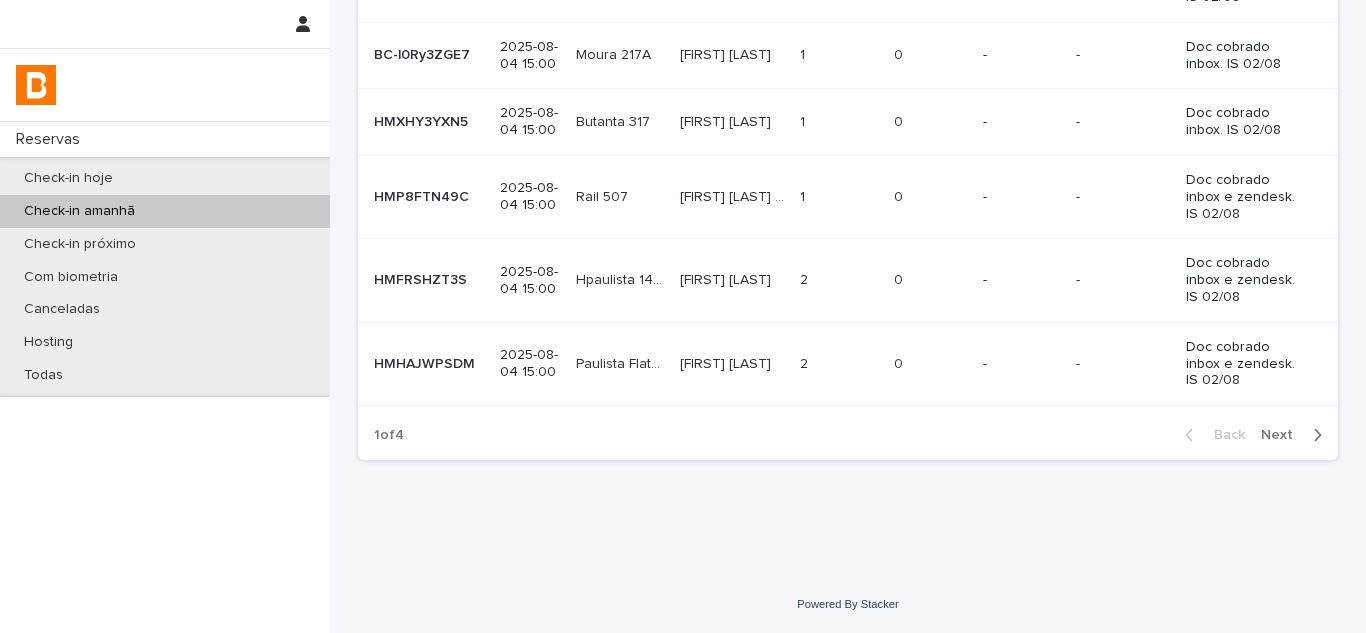 click on "Next" at bounding box center [1295, 435] 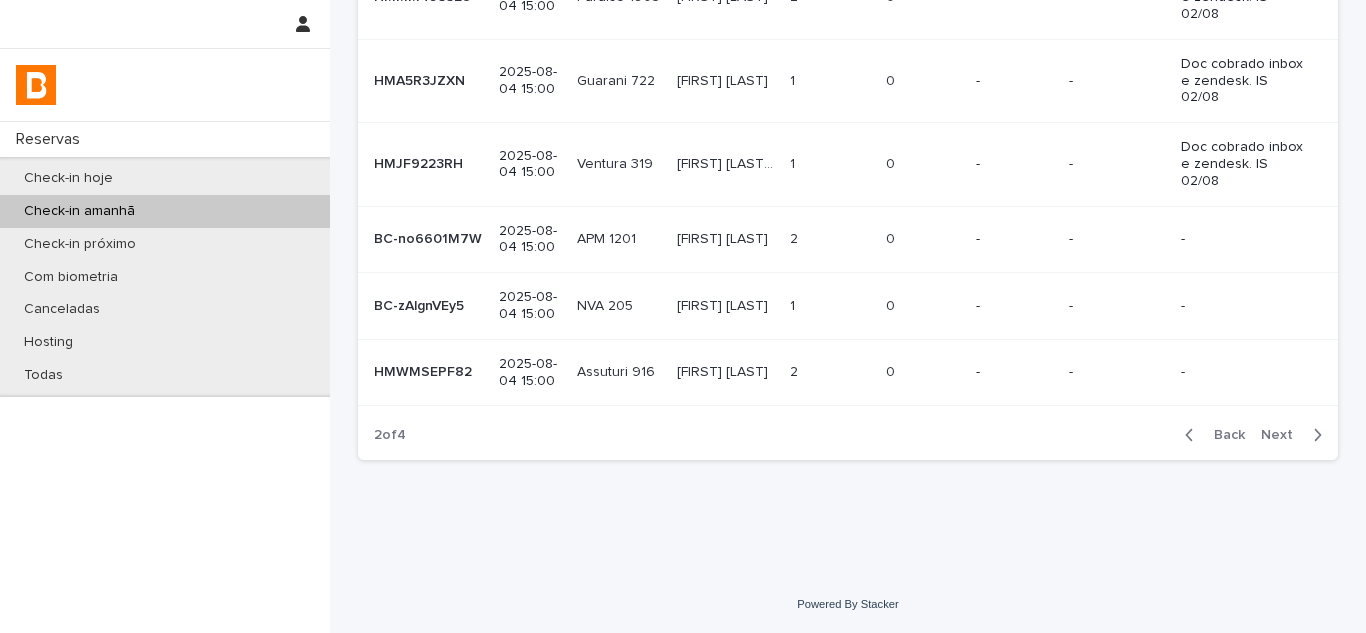 scroll, scrollTop: 455, scrollLeft: 0, axis: vertical 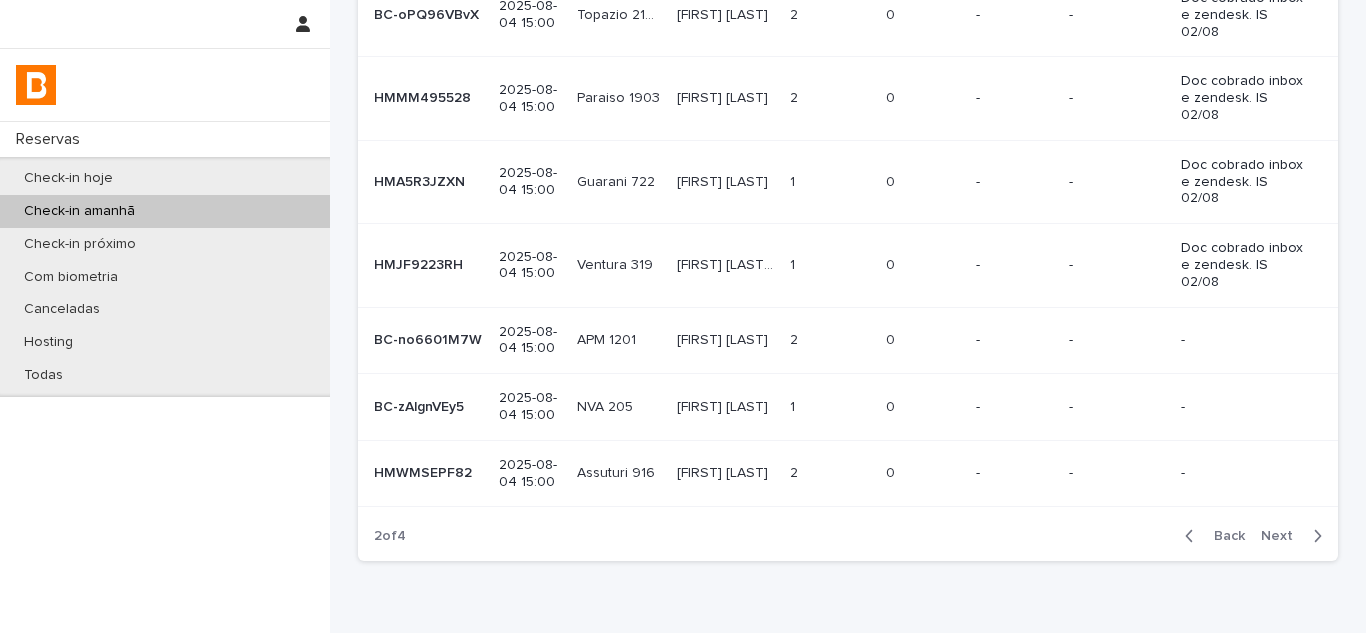click on "Next" at bounding box center (1283, 536) 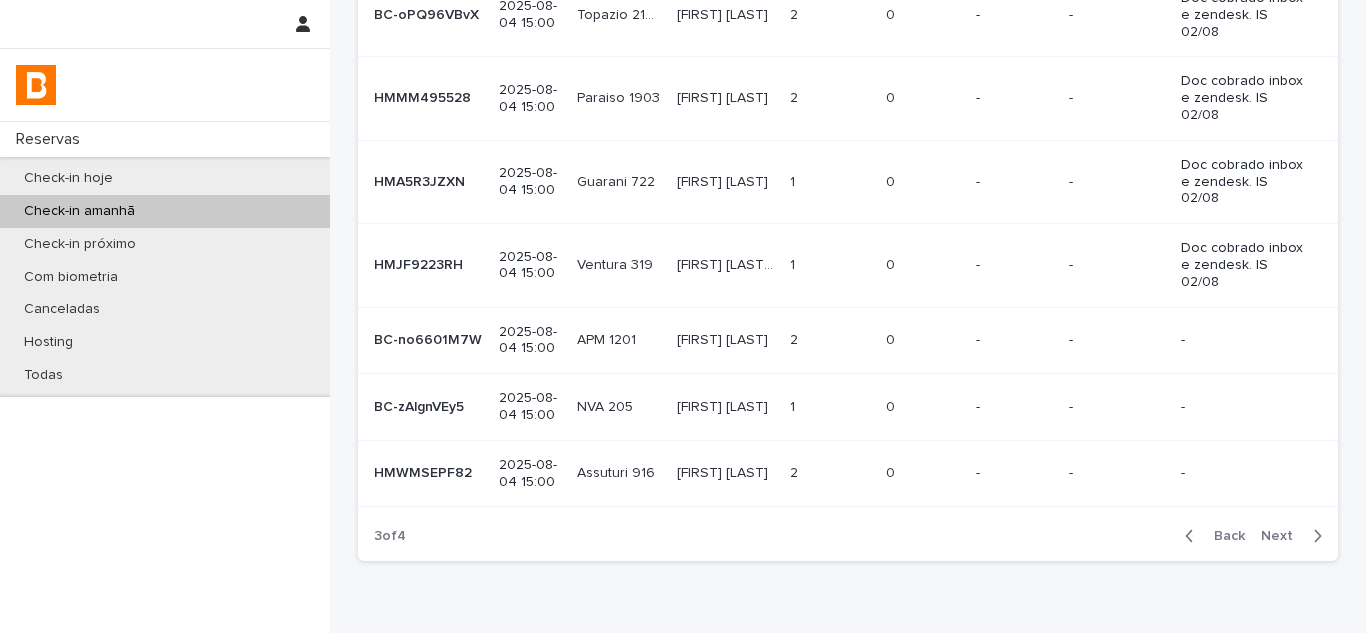 scroll, scrollTop: 464, scrollLeft: 0, axis: vertical 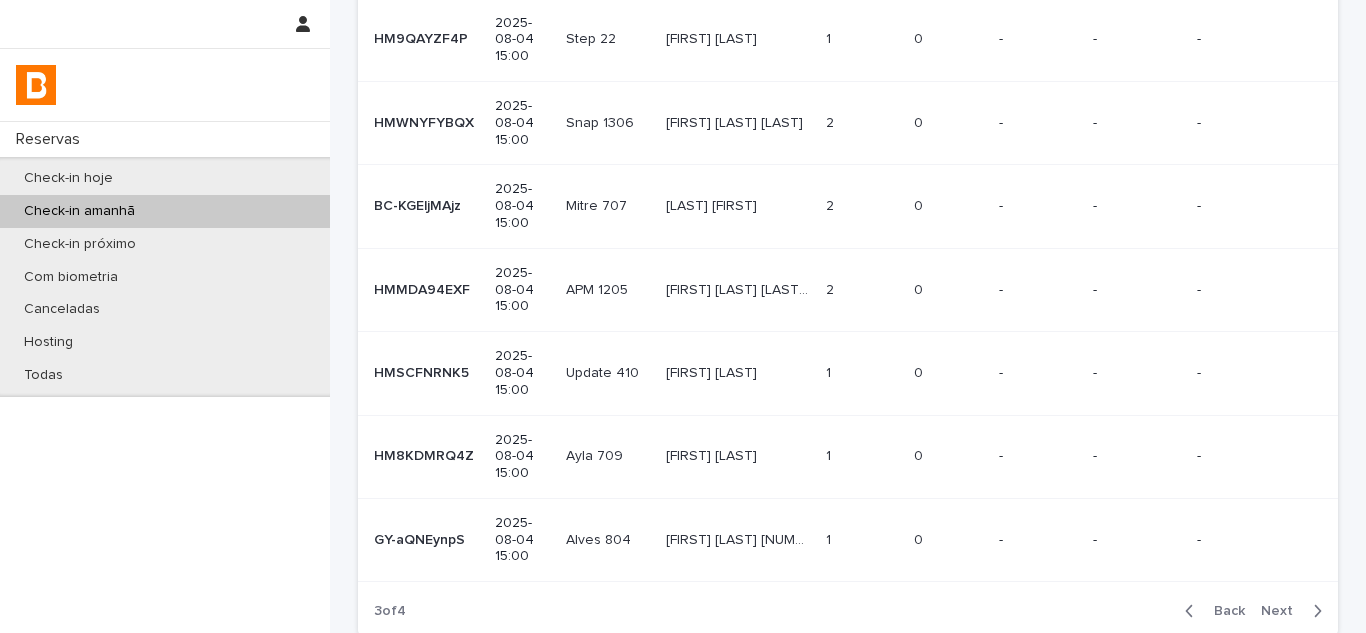 click on "Next" at bounding box center [1295, 611] 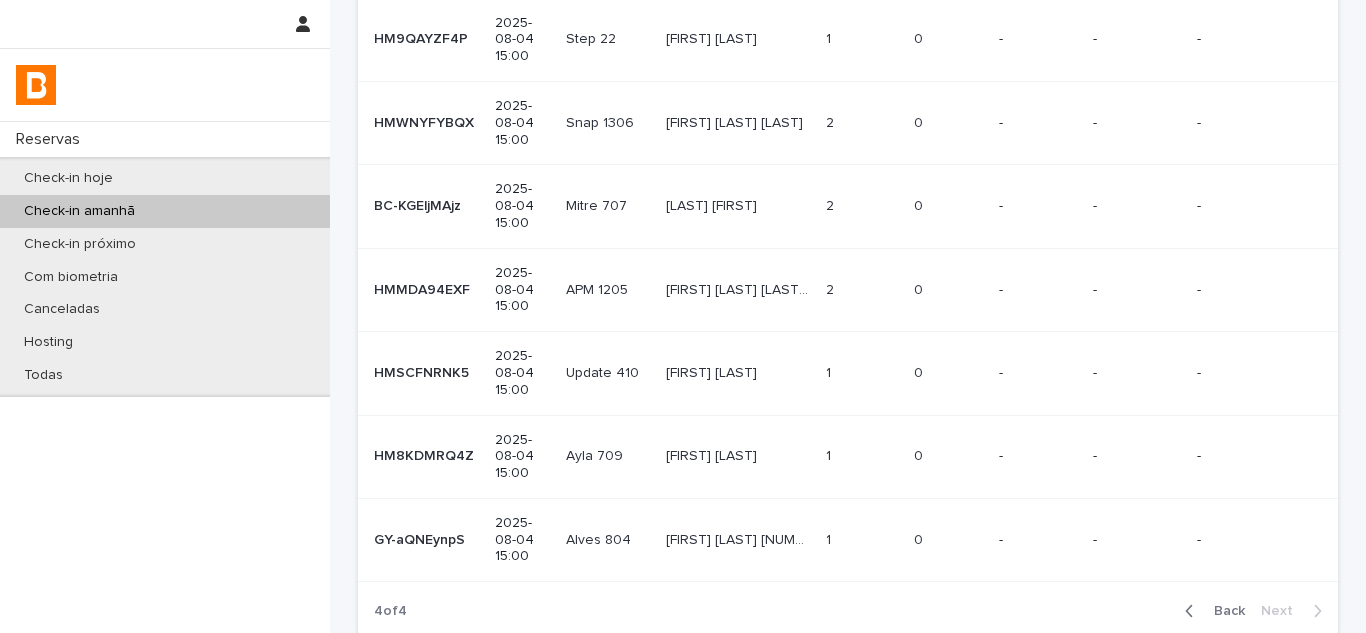 scroll, scrollTop: 6, scrollLeft: 0, axis: vertical 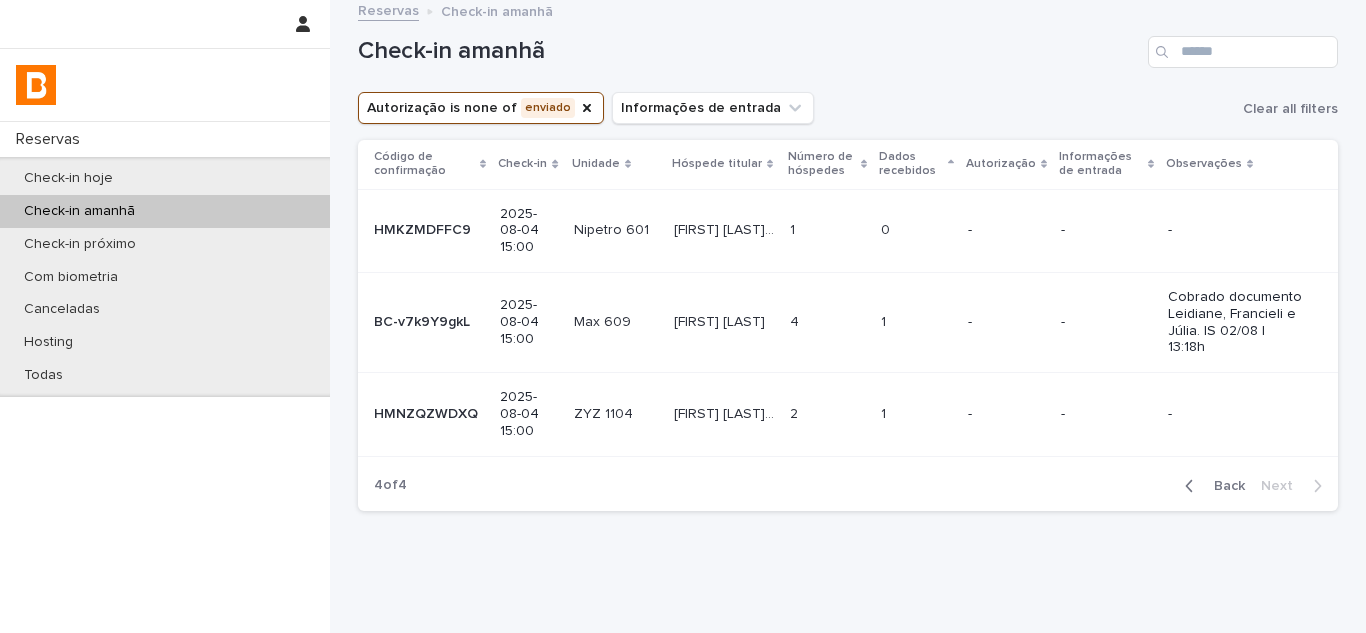 click at bounding box center [1193, 486] 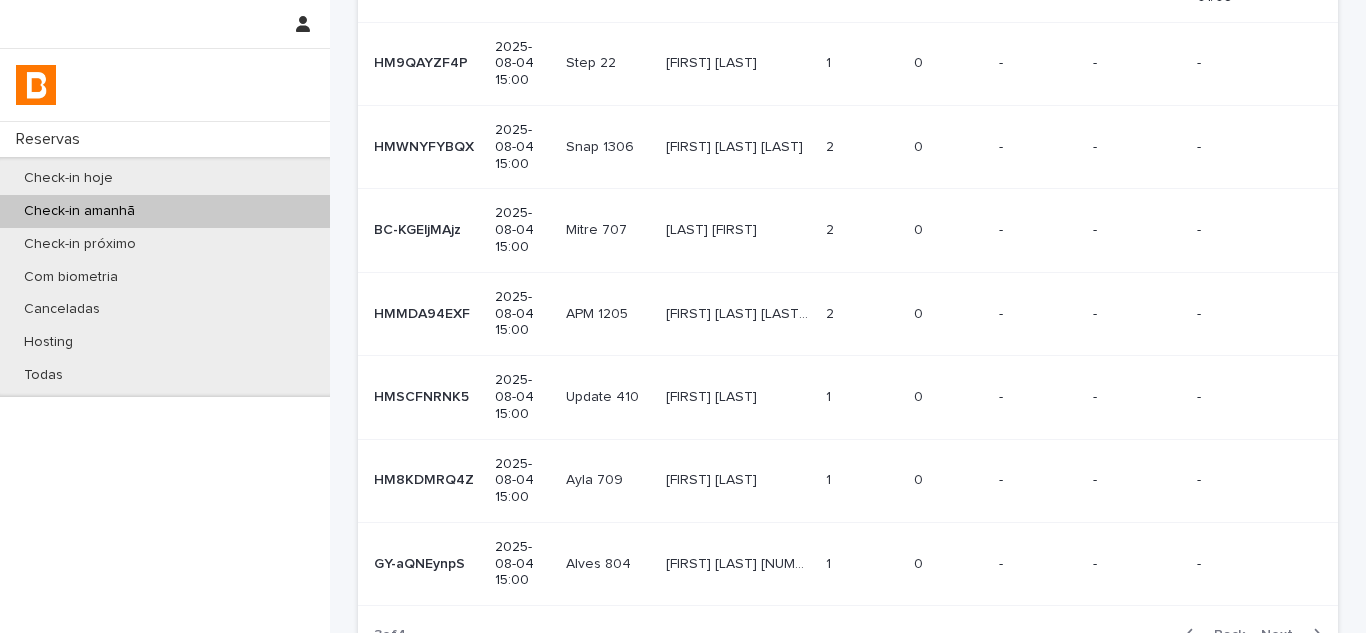 scroll, scrollTop: 472, scrollLeft: 0, axis: vertical 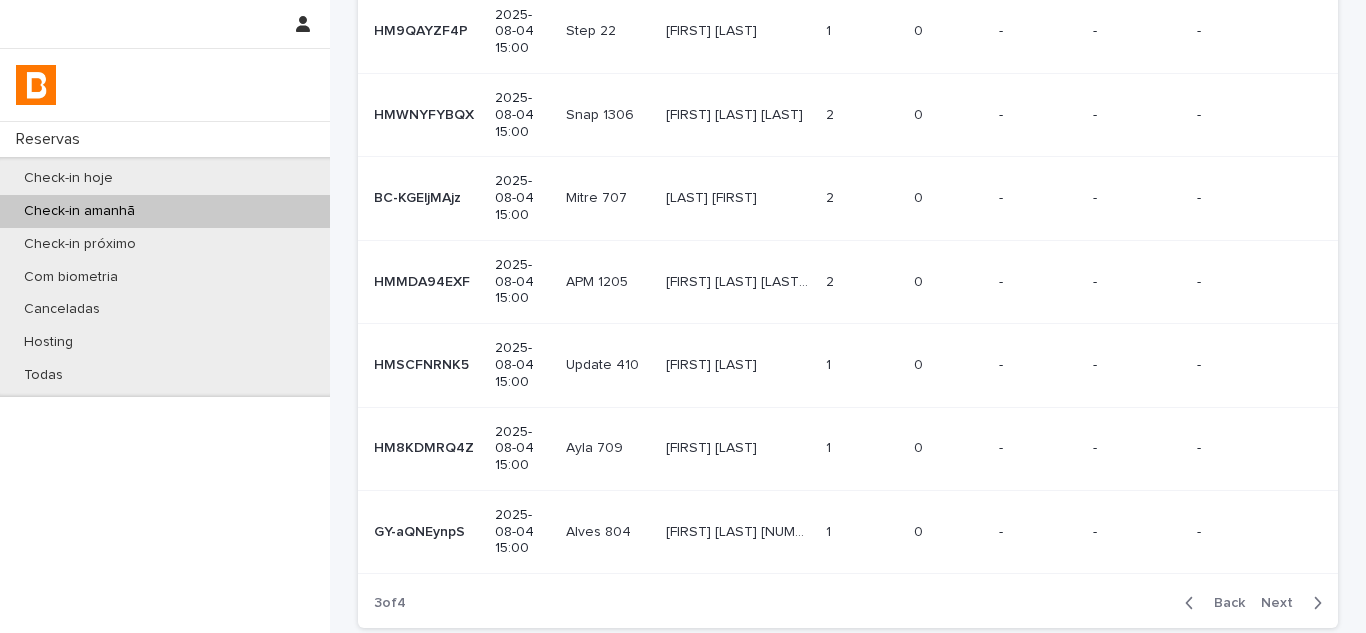click at bounding box center [1193, 603] 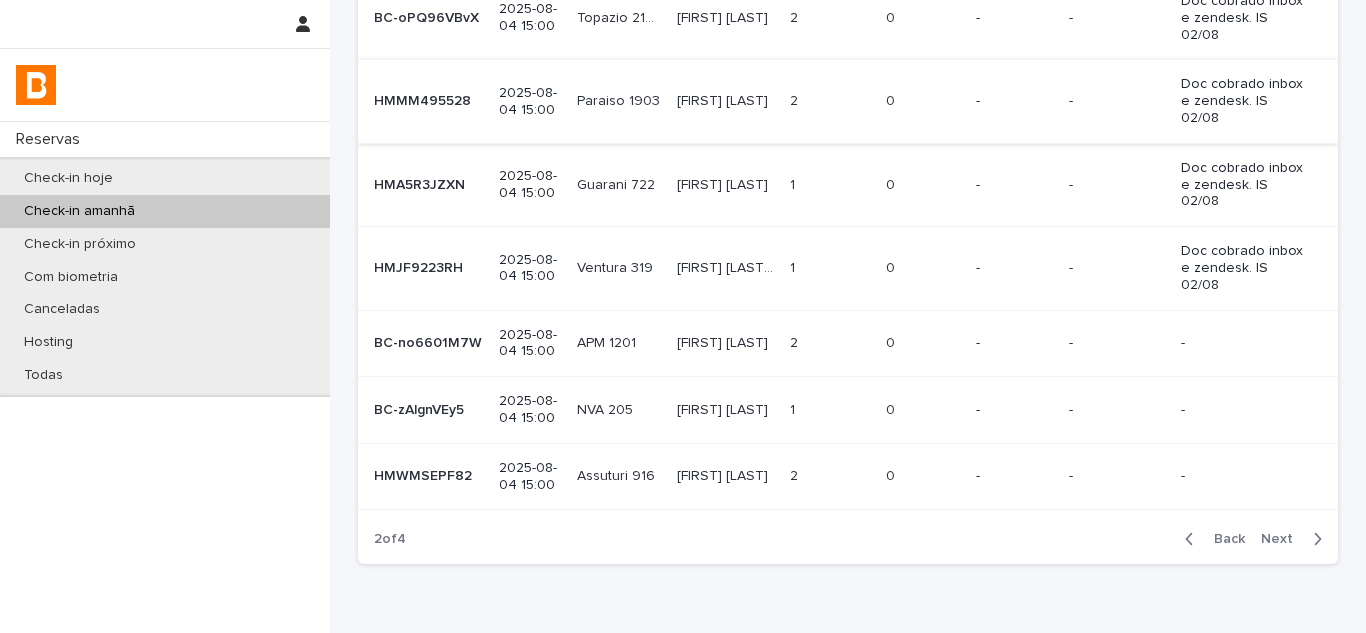 scroll, scrollTop: 455, scrollLeft: 0, axis: vertical 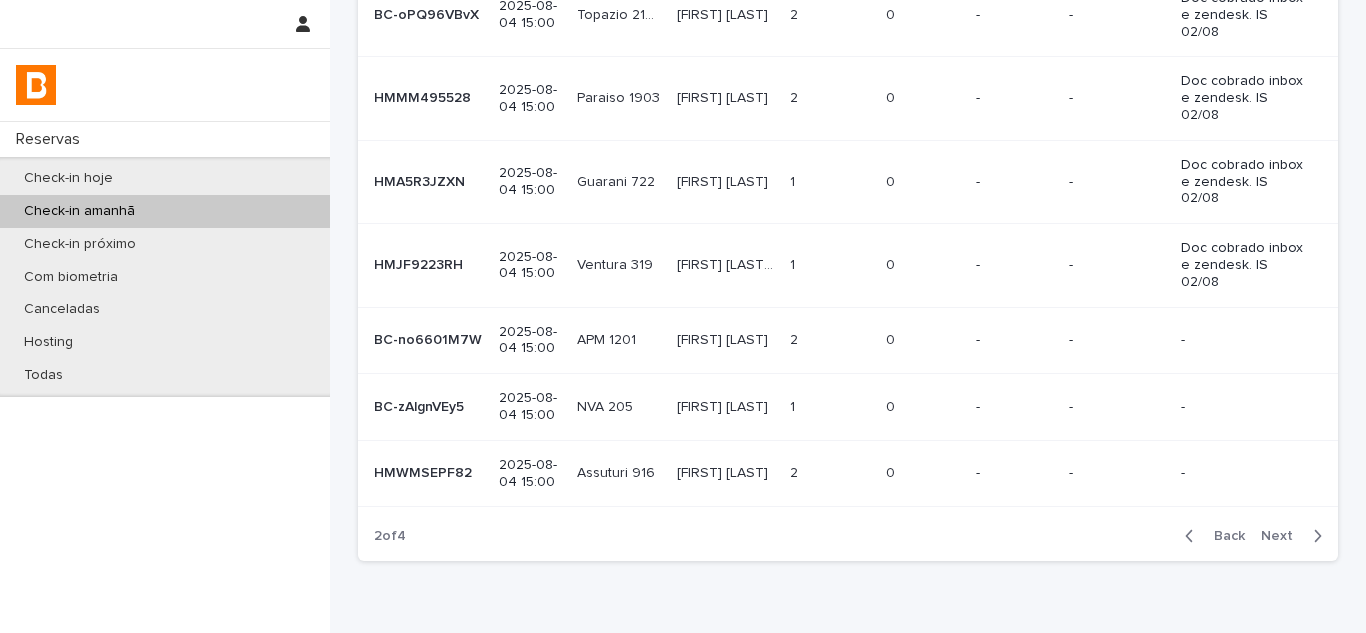 click on "Back" at bounding box center (1223, 536) 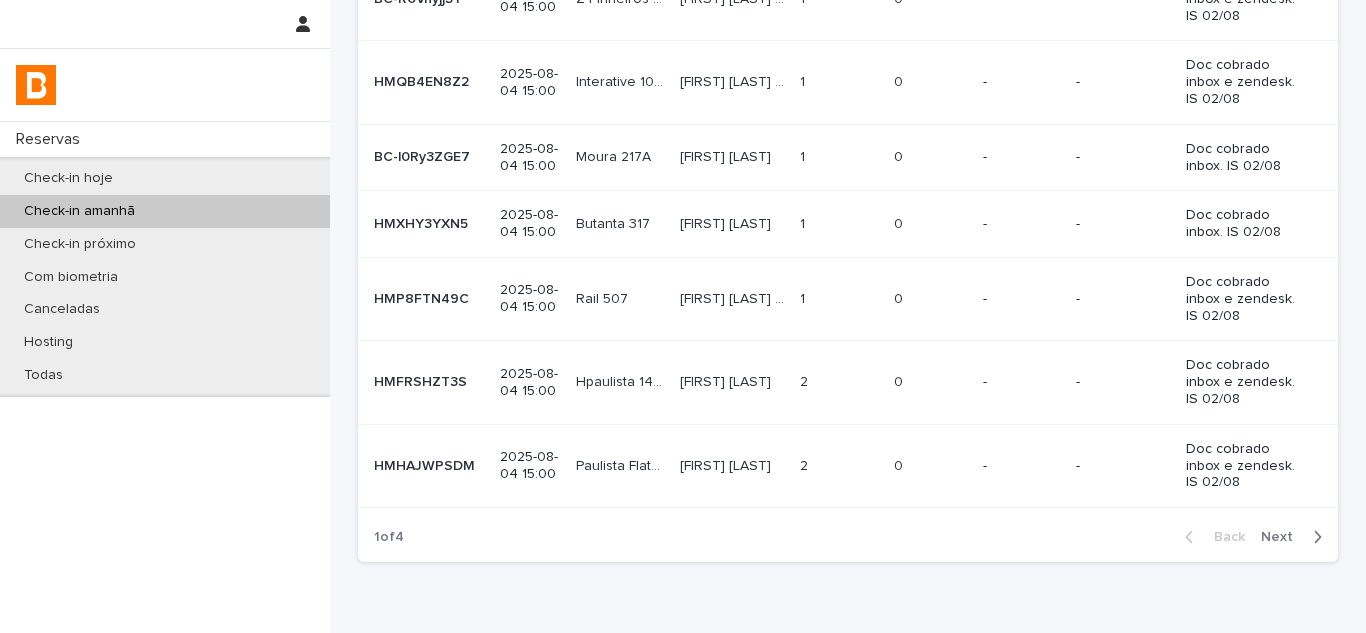 scroll, scrollTop: 573, scrollLeft: 0, axis: vertical 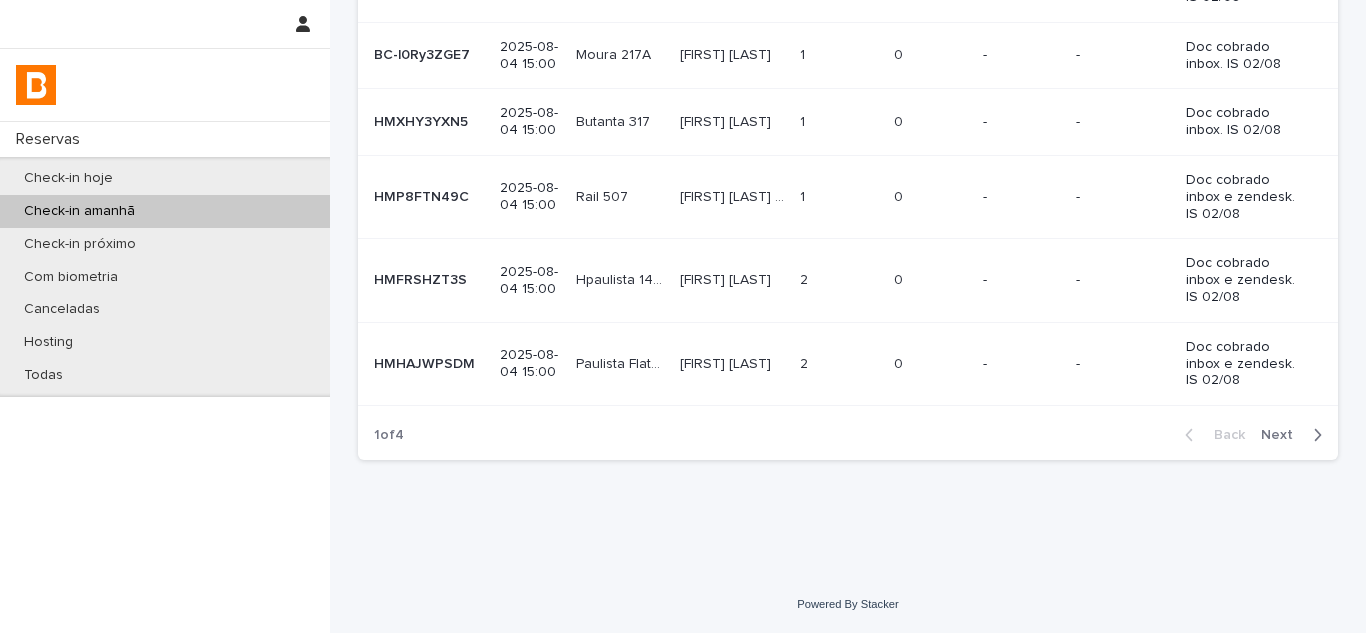 click on "Next" at bounding box center (1283, 435) 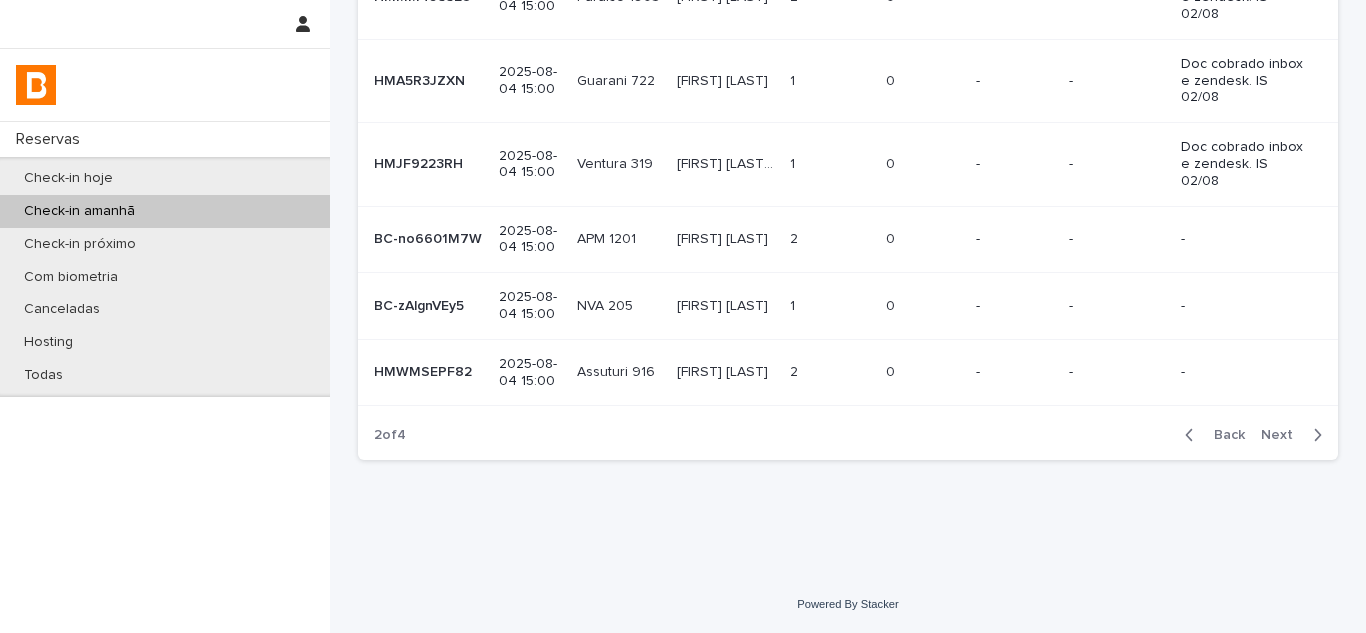 scroll, scrollTop: 455, scrollLeft: 0, axis: vertical 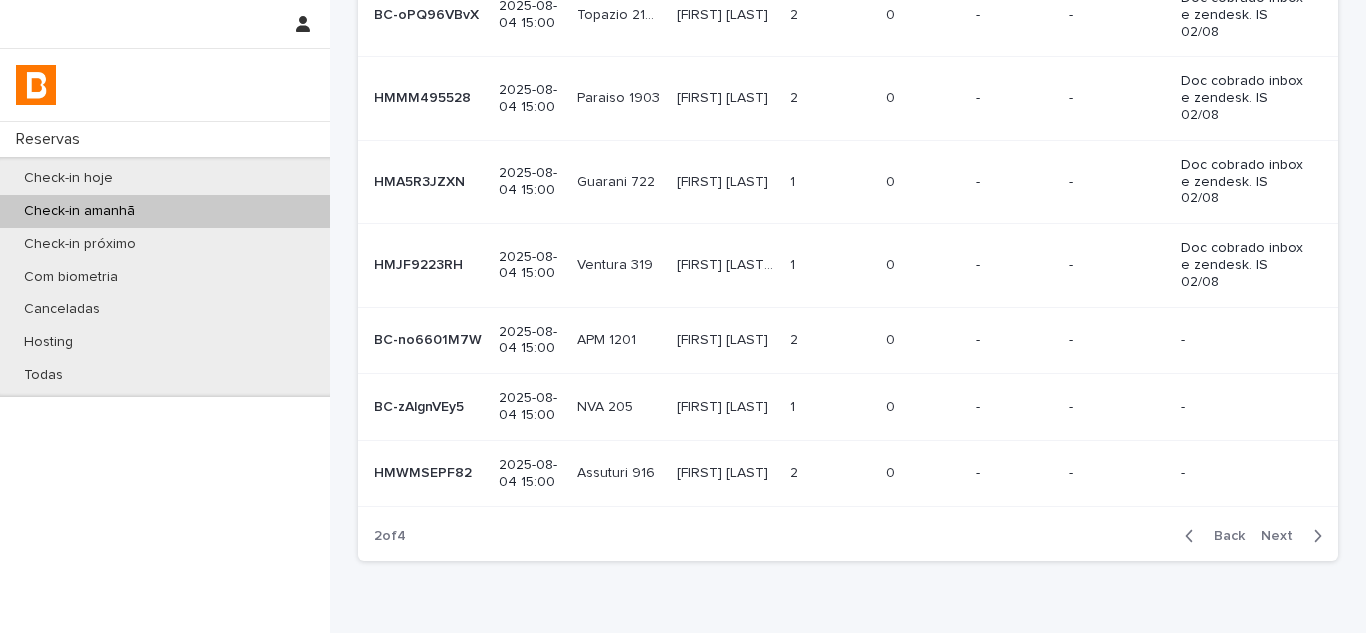 click on "Next" at bounding box center [1283, 536] 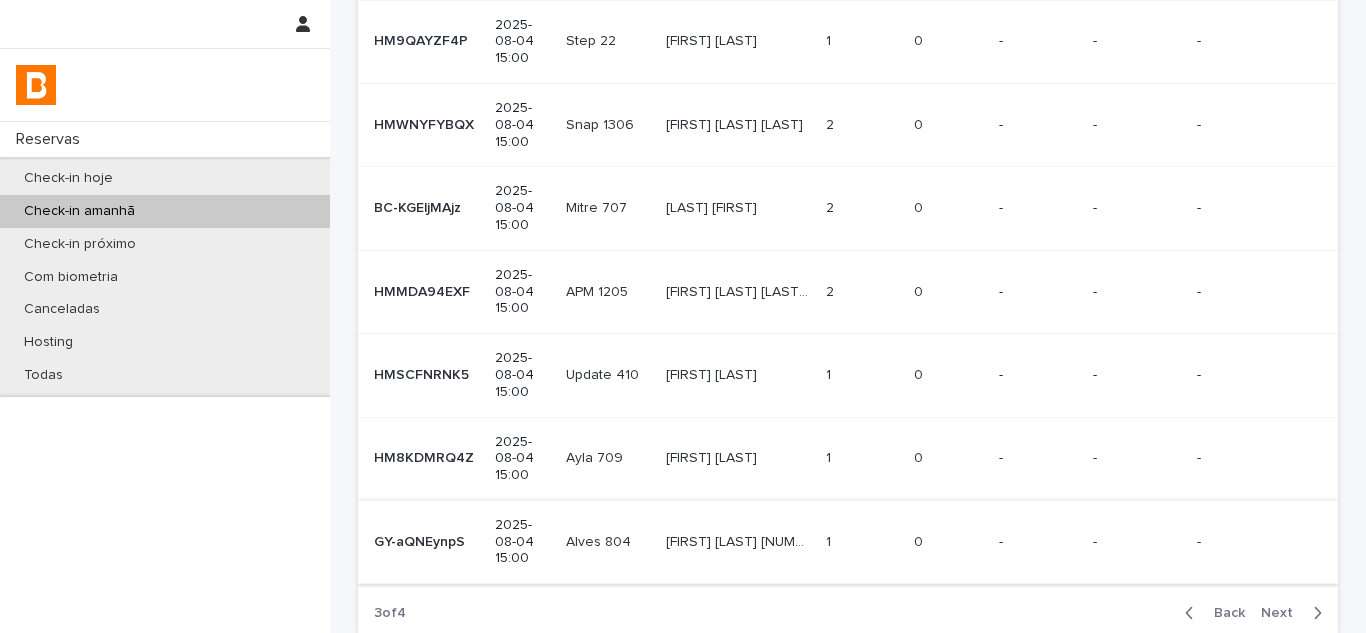 scroll, scrollTop: 472, scrollLeft: 0, axis: vertical 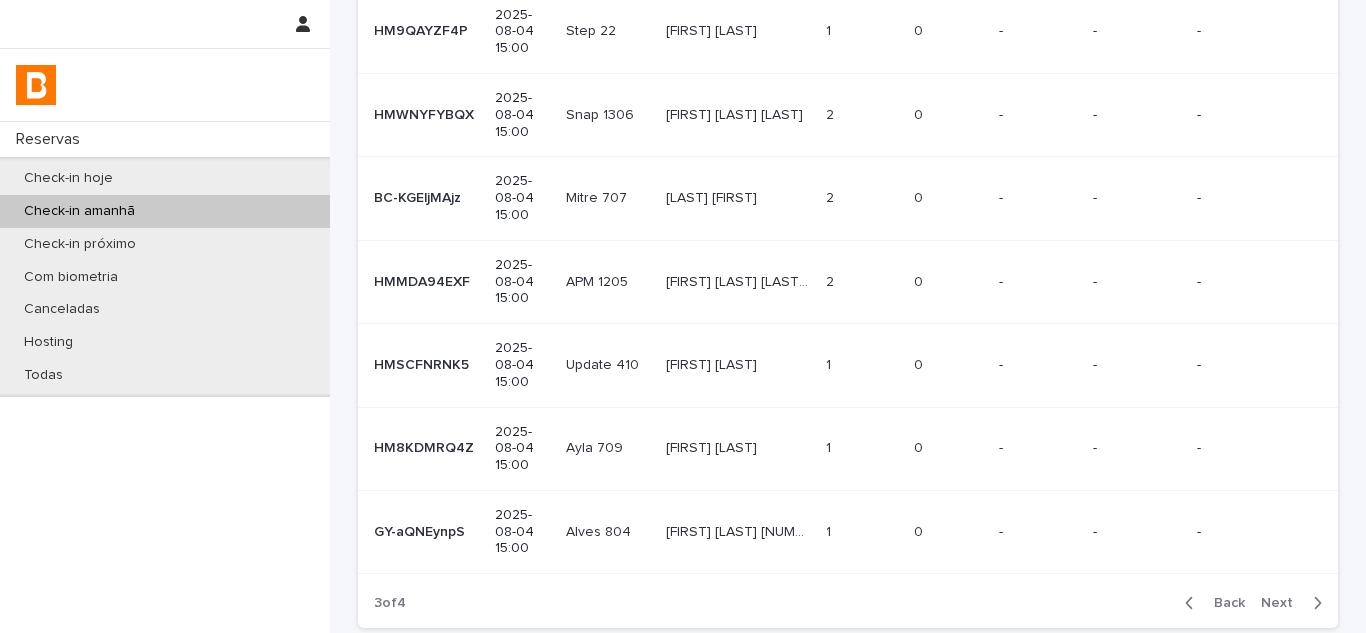 click 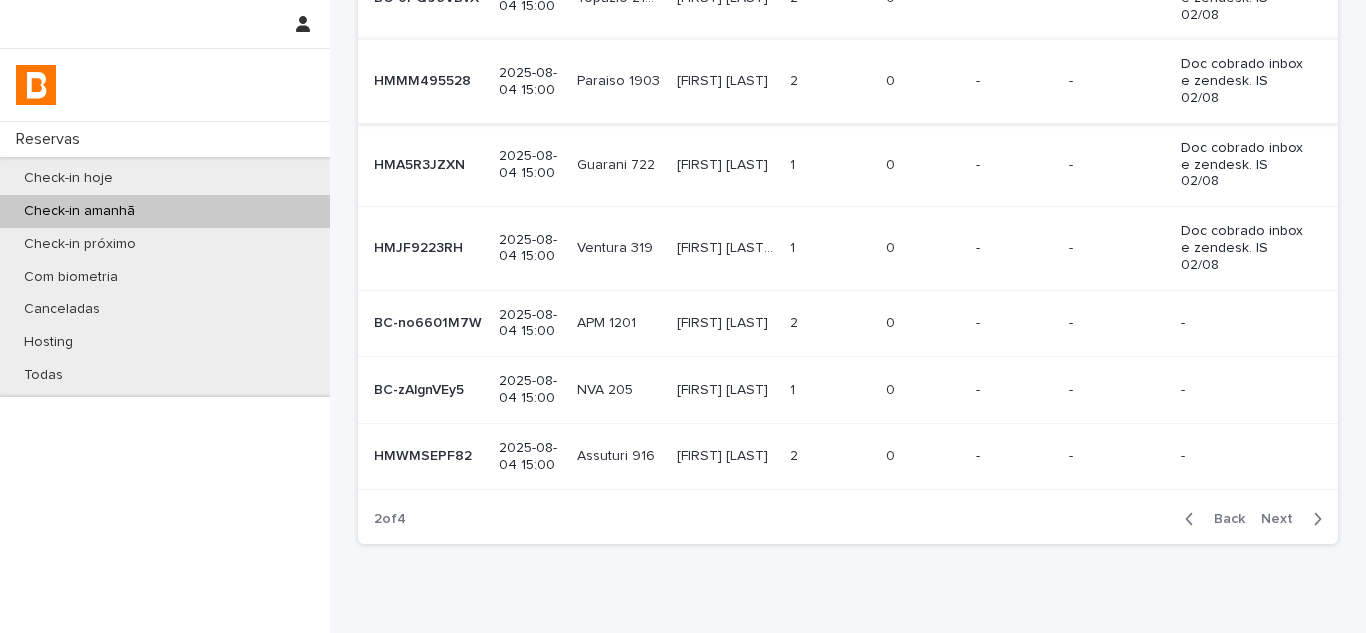scroll, scrollTop: 455, scrollLeft: 0, axis: vertical 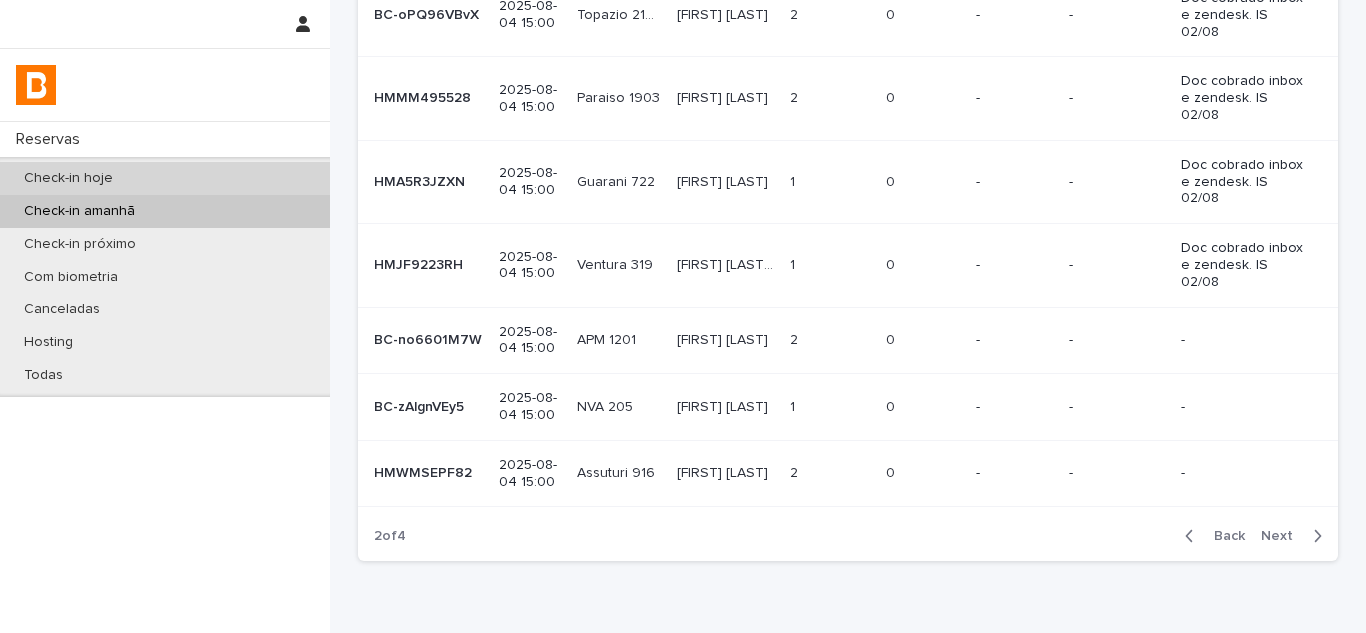 click on "Check-in hoje" at bounding box center (165, 178) 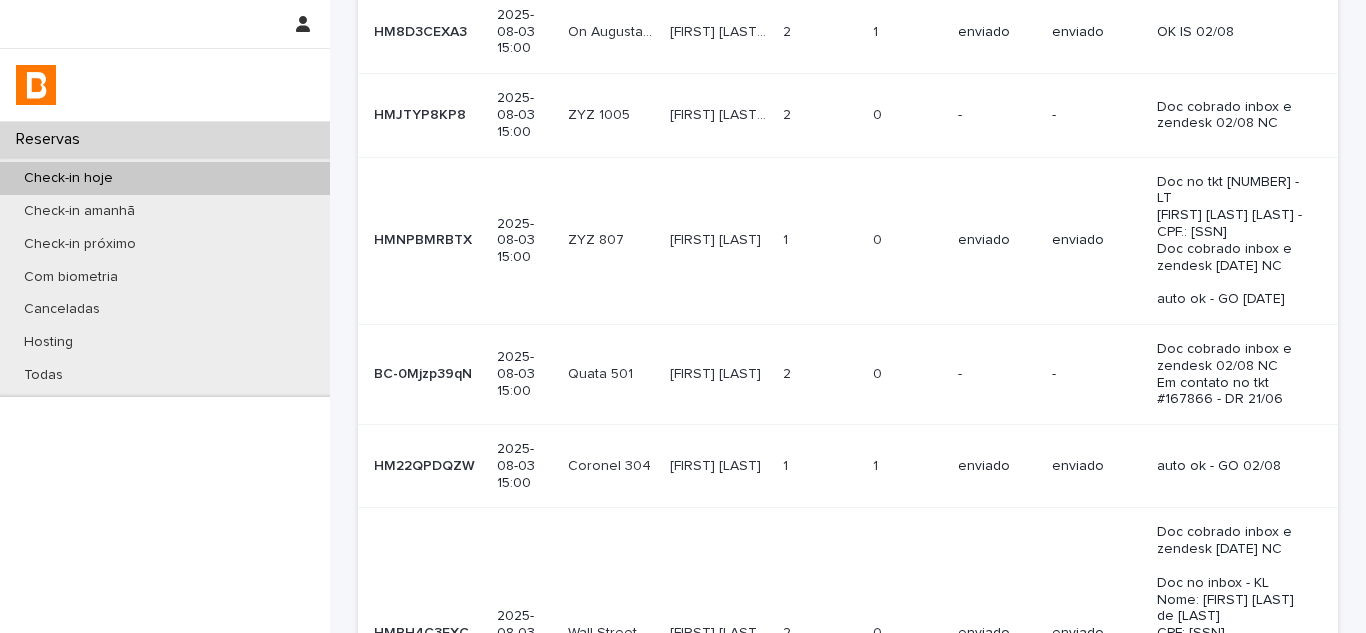 scroll, scrollTop: 0, scrollLeft: 0, axis: both 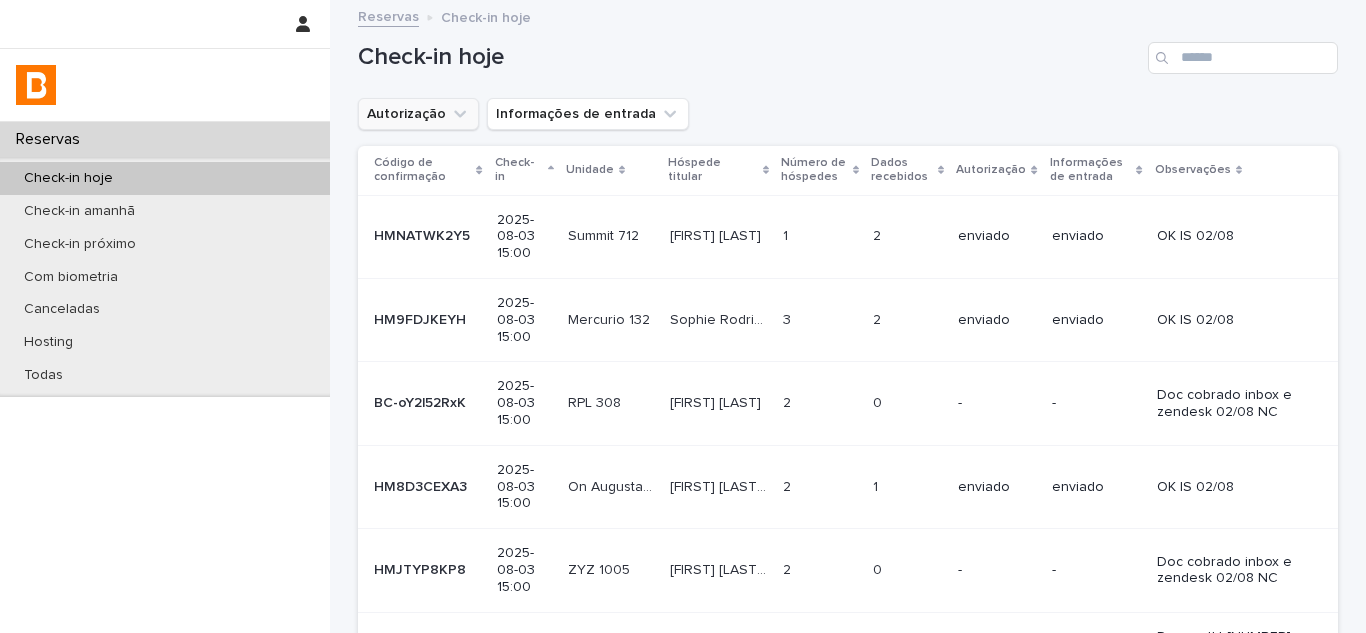 click on "Autorização" at bounding box center [418, 114] 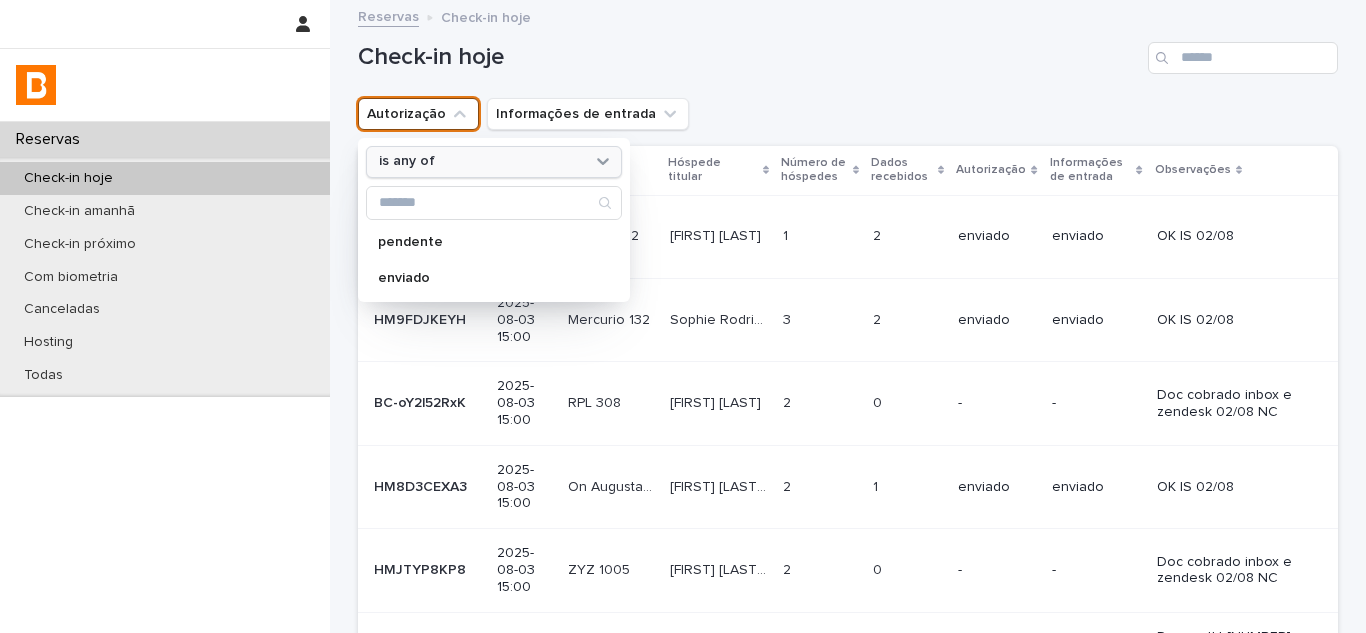 click on "is any of" at bounding box center [481, 161] 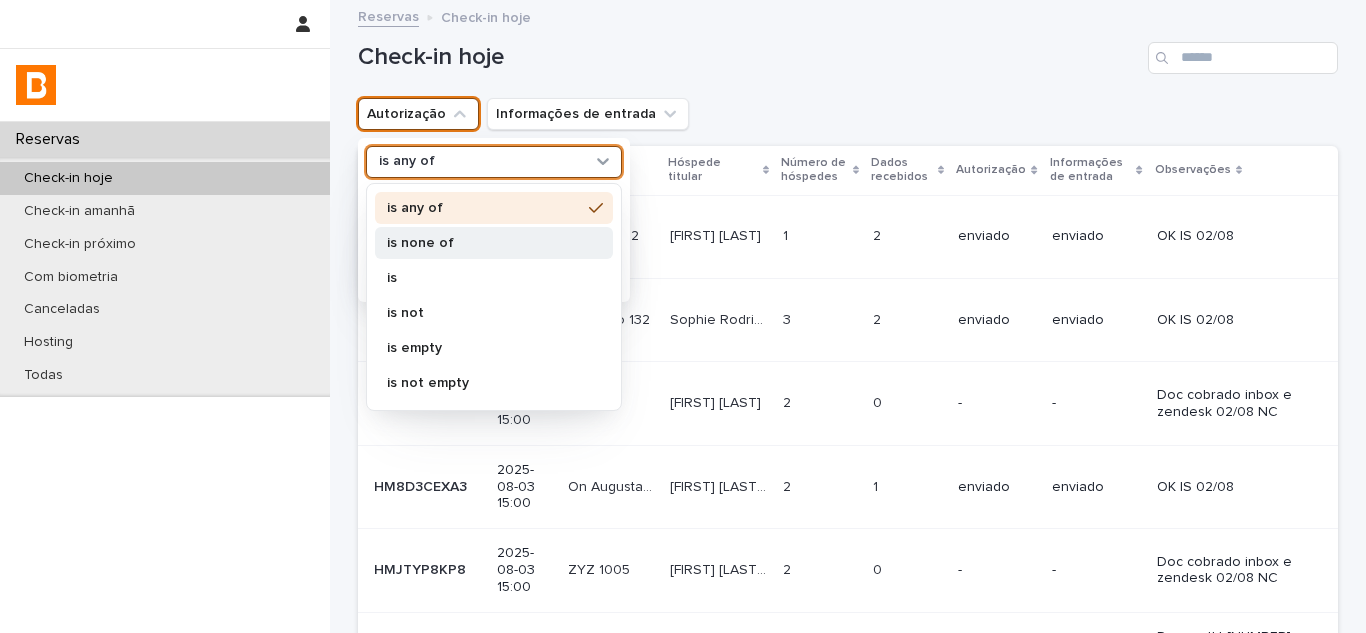 click on "is none of" at bounding box center [484, 243] 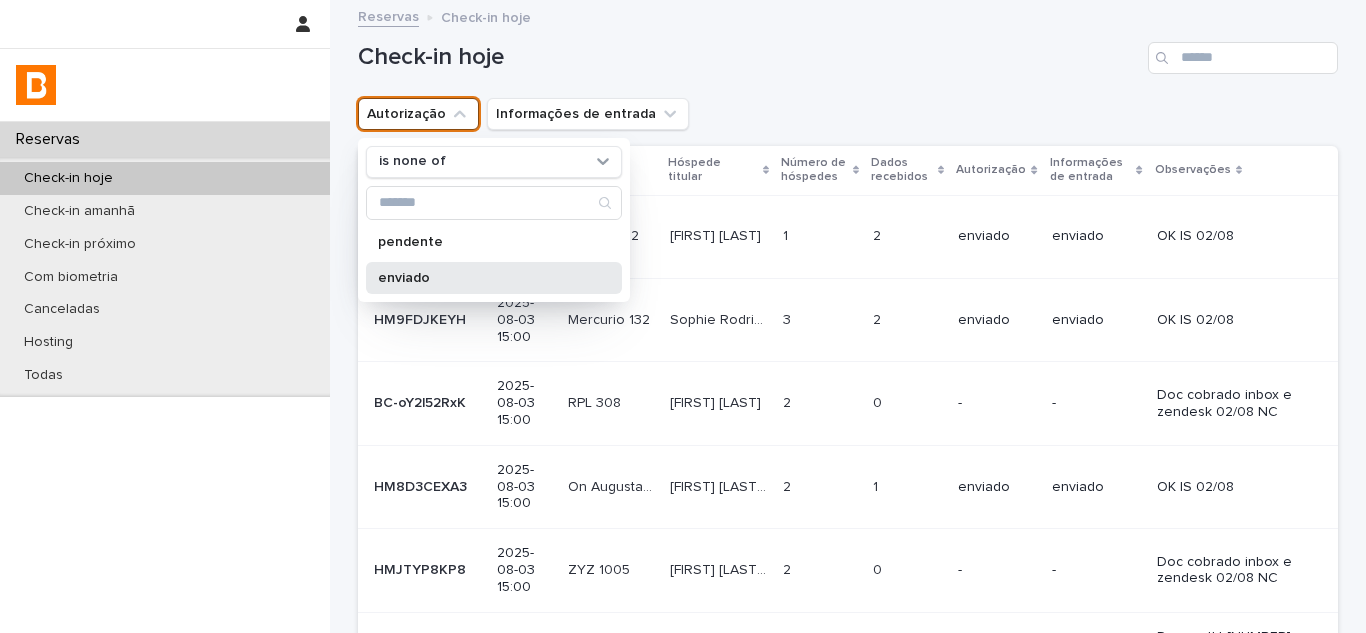 click on "enviado" at bounding box center (484, 278) 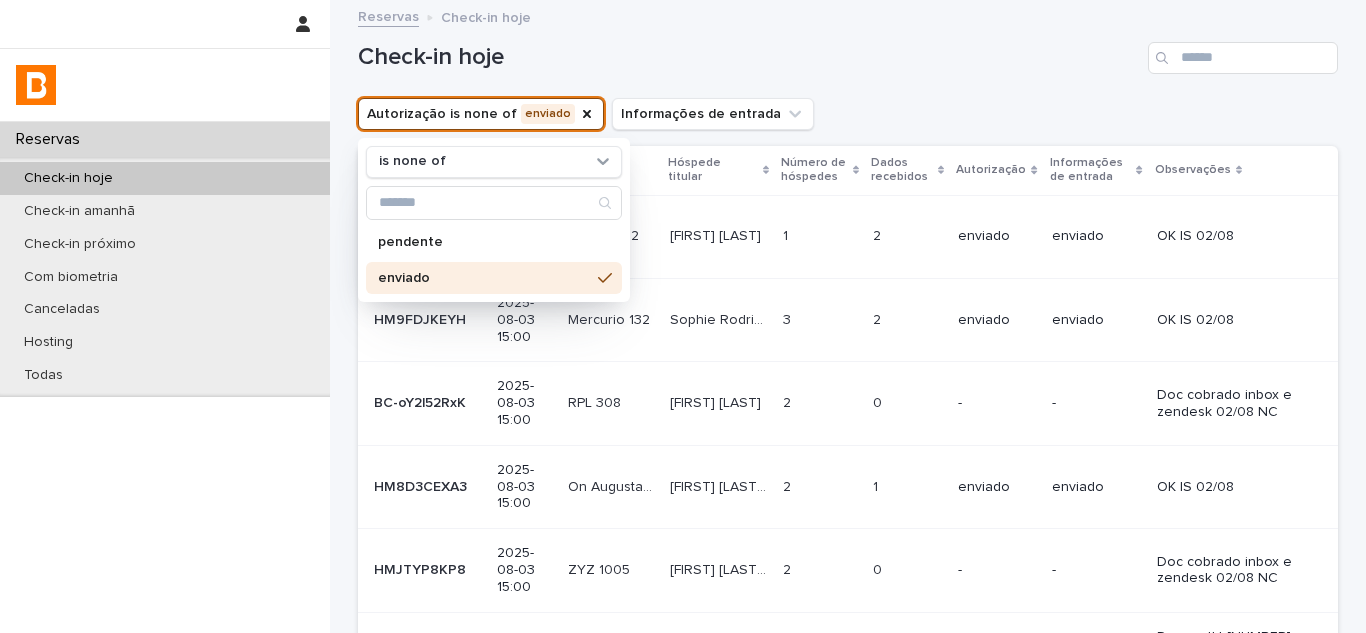 click on "Check-in hoje" at bounding box center [749, 57] 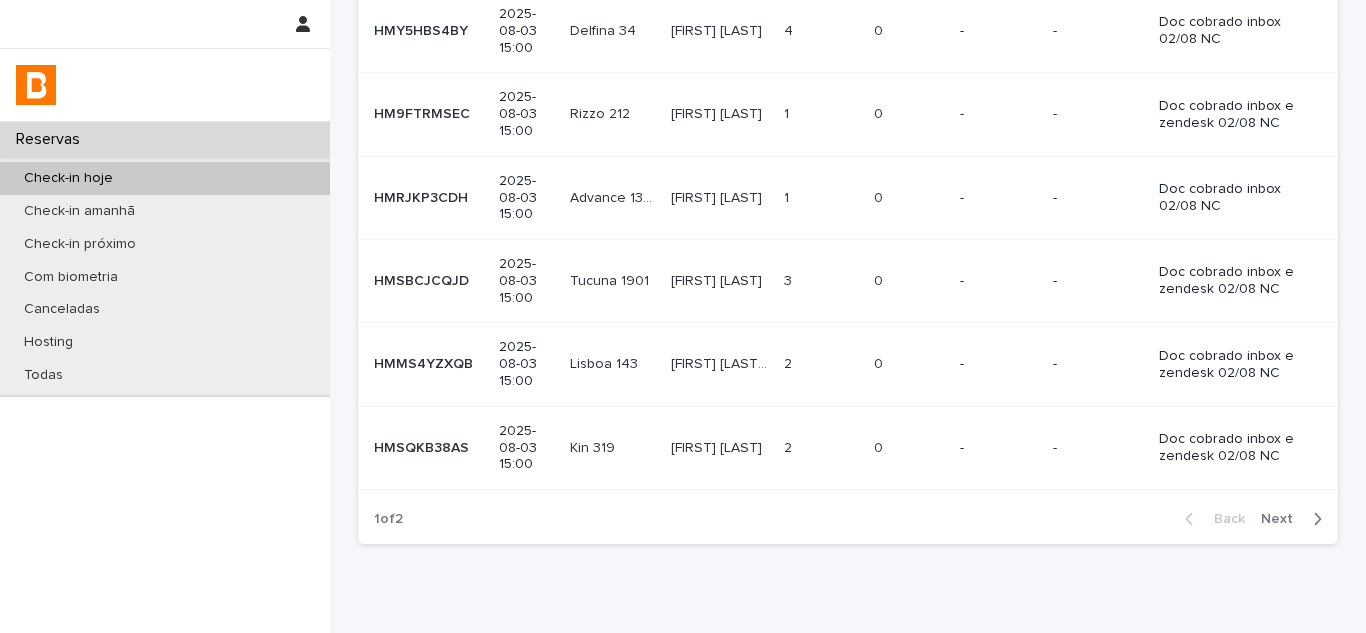 scroll, scrollTop: 700, scrollLeft: 0, axis: vertical 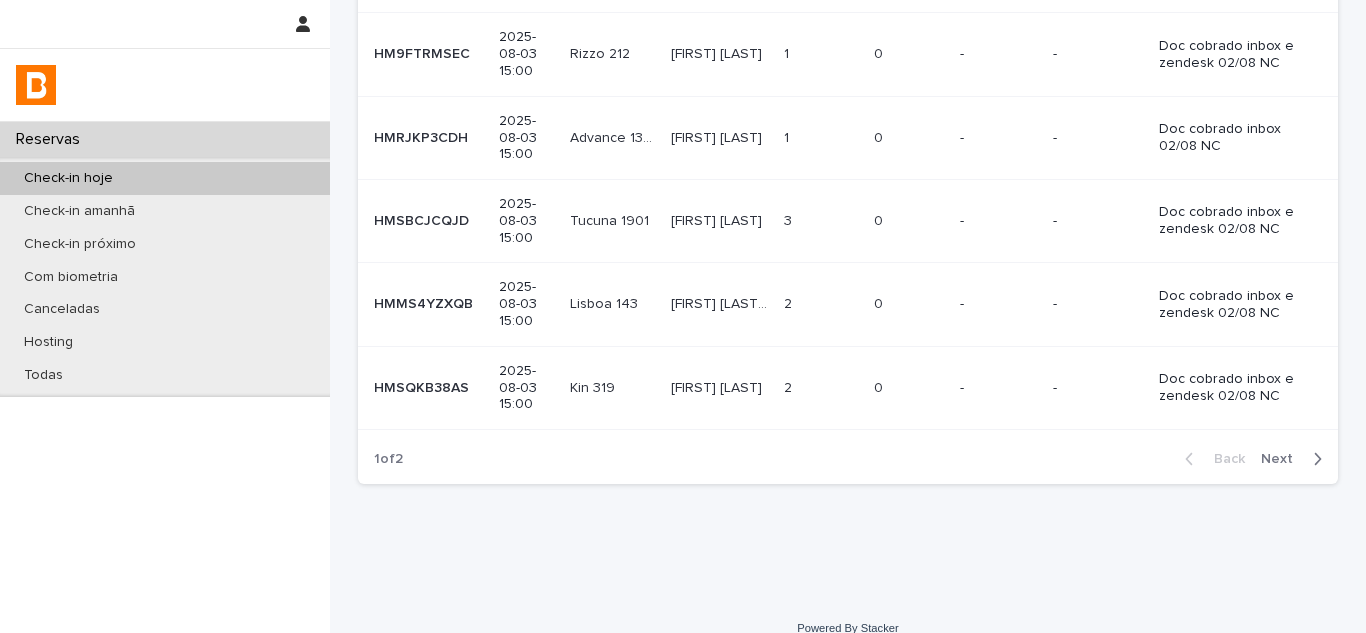 click on "Next" at bounding box center (1283, 459) 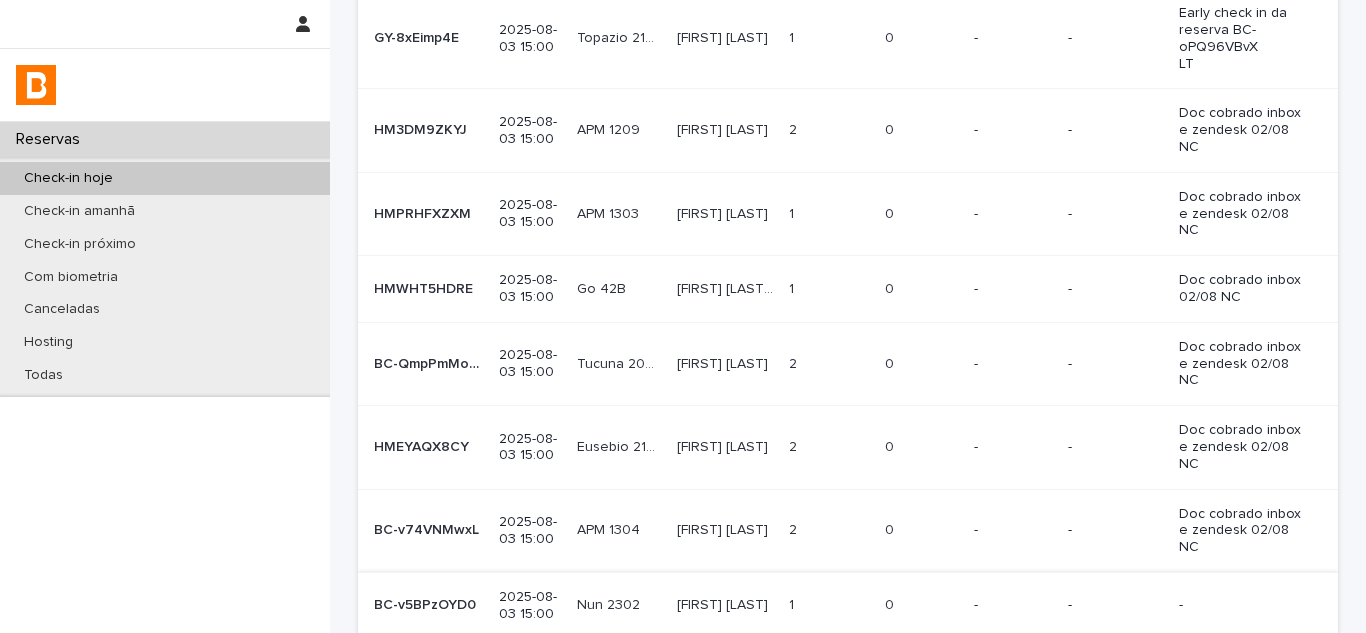 scroll, scrollTop: 489, scrollLeft: 0, axis: vertical 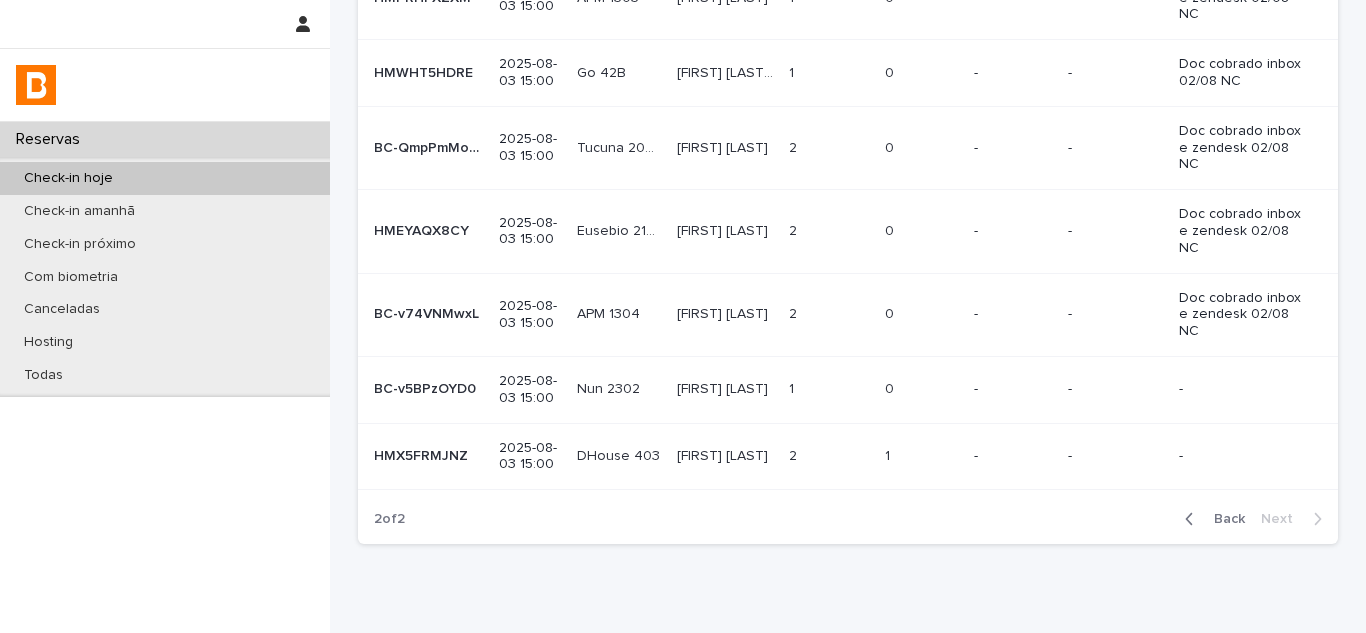 click on "1" at bounding box center [889, 454] 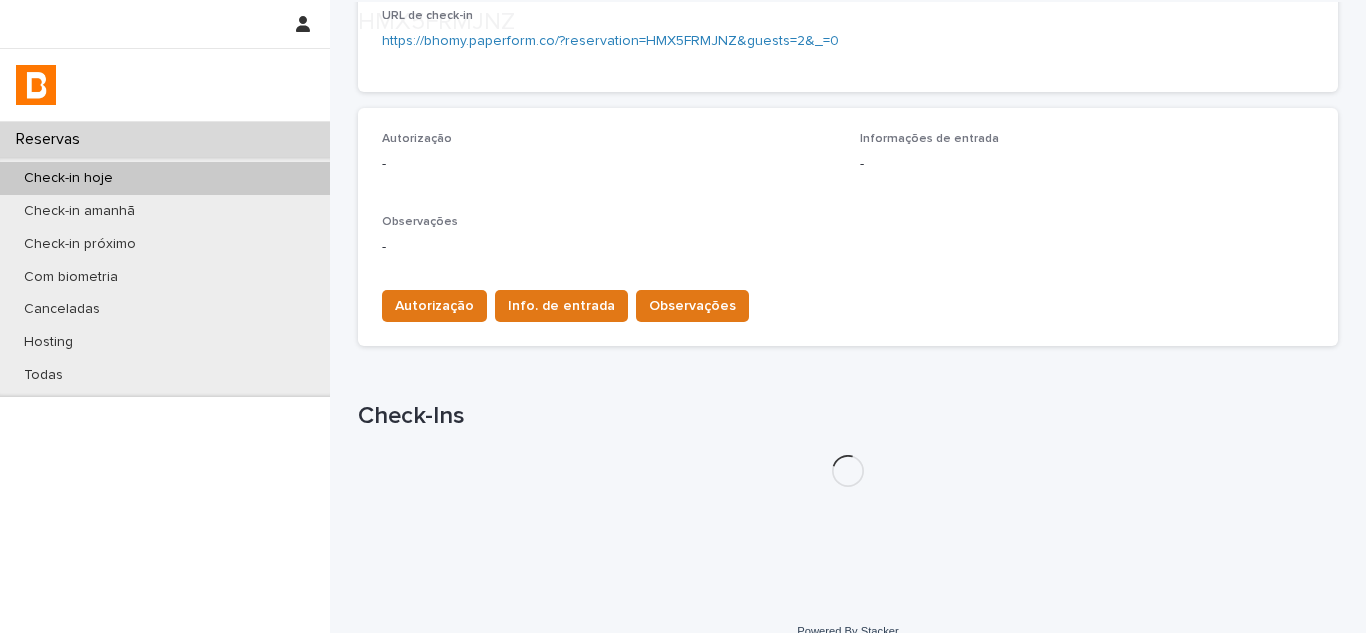 scroll, scrollTop: 521, scrollLeft: 0, axis: vertical 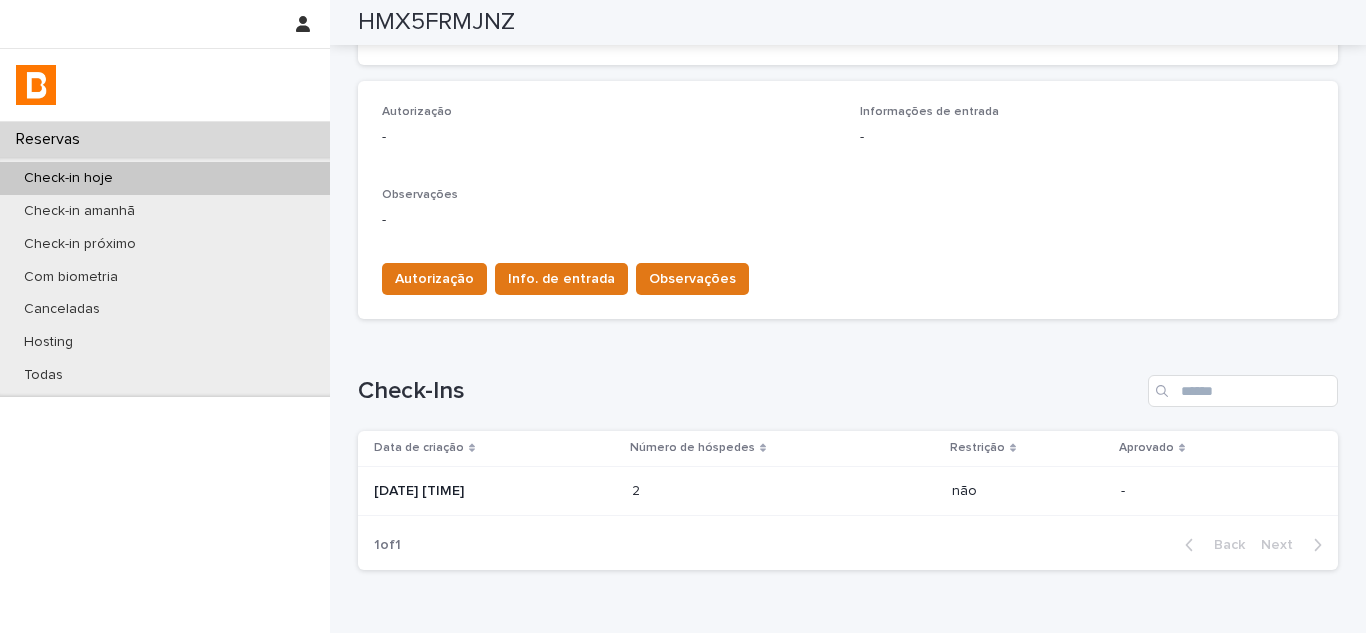 click on "[DATE] [TIME]" at bounding box center [495, 491] 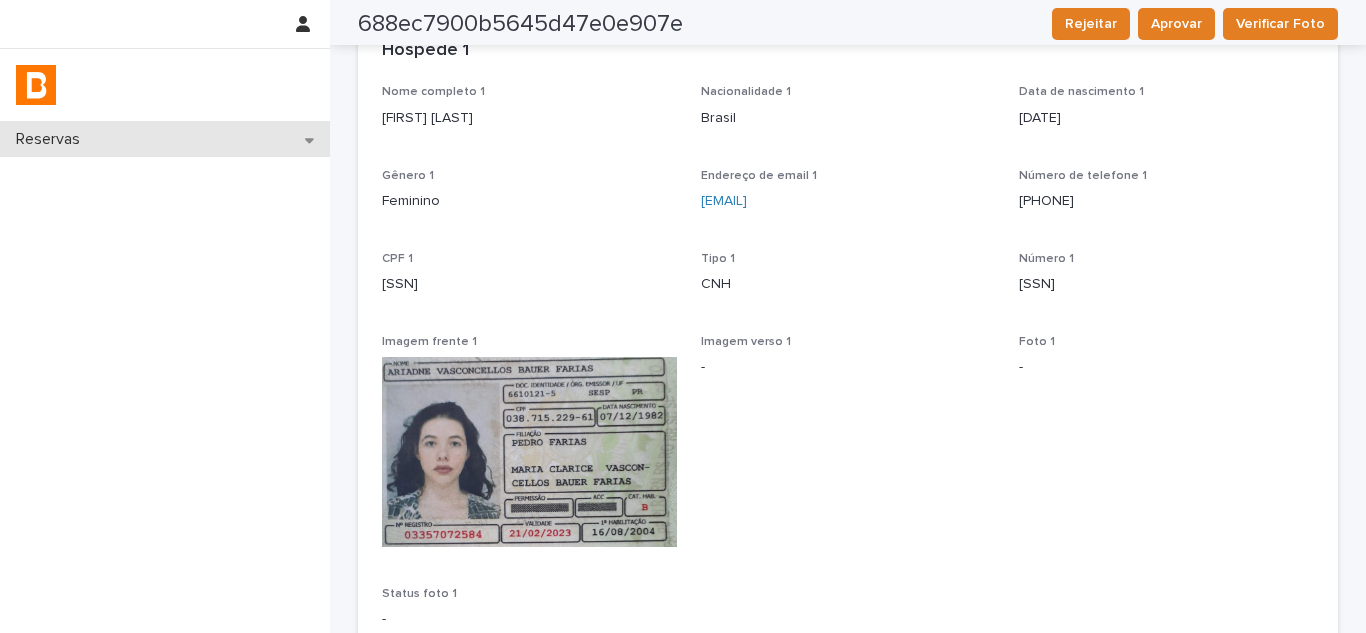 scroll, scrollTop: 0, scrollLeft: 0, axis: both 